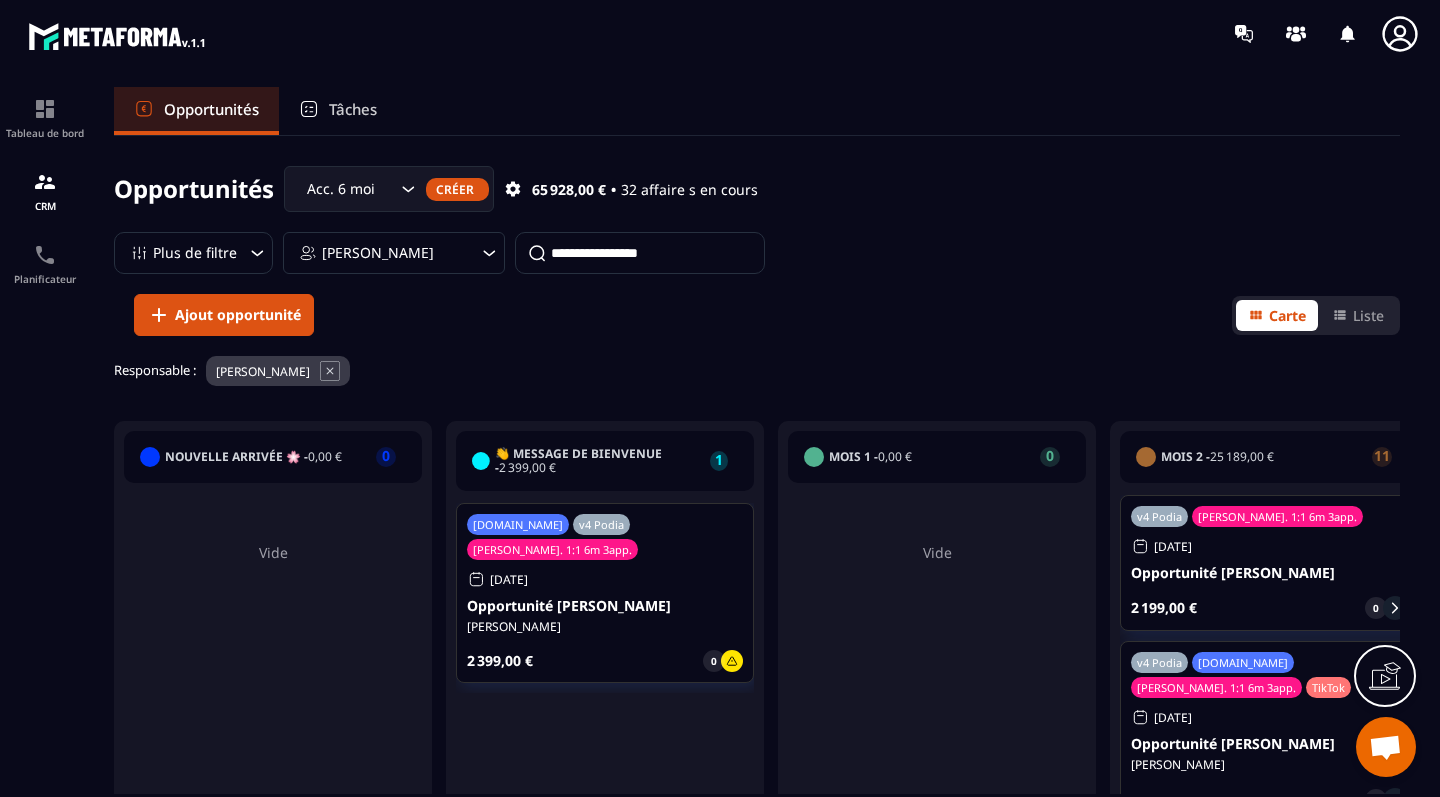 scroll, scrollTop: 0, scrollLeft: 0, axis: both 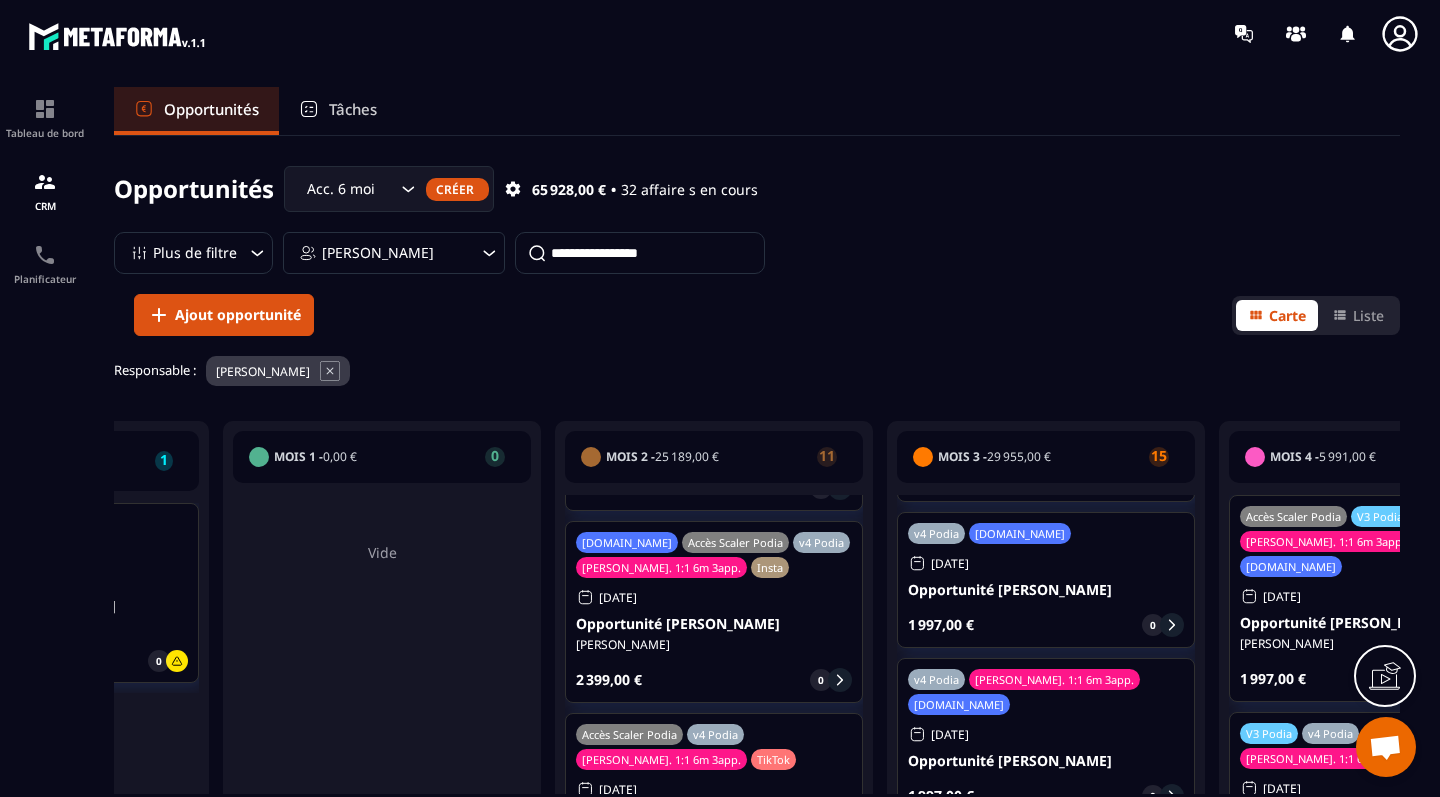click on "[PERSON_NAME]" at bounding box center (394, 253) 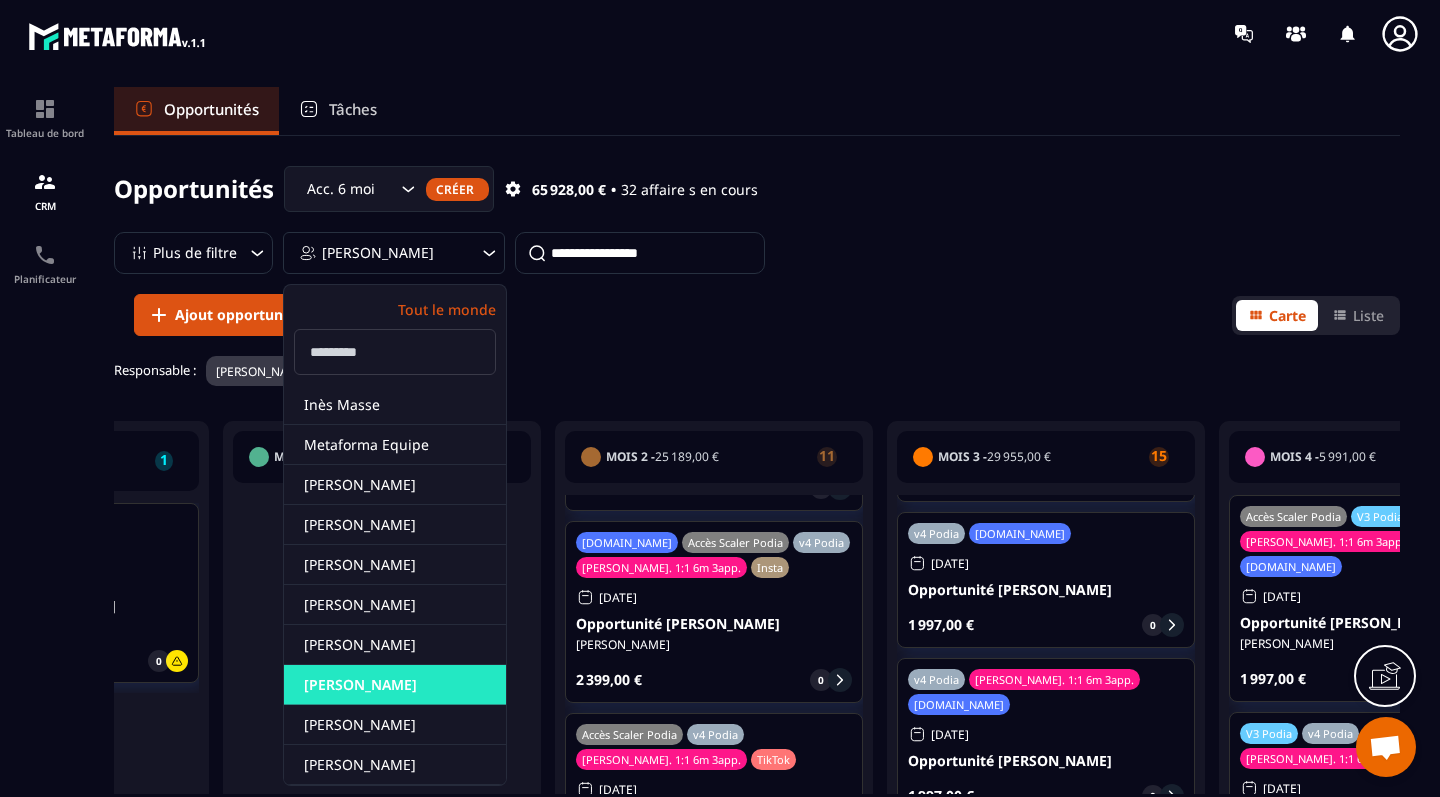 click on "Acc. 6 mois - 3 appels" at bounding box center (349, 189) 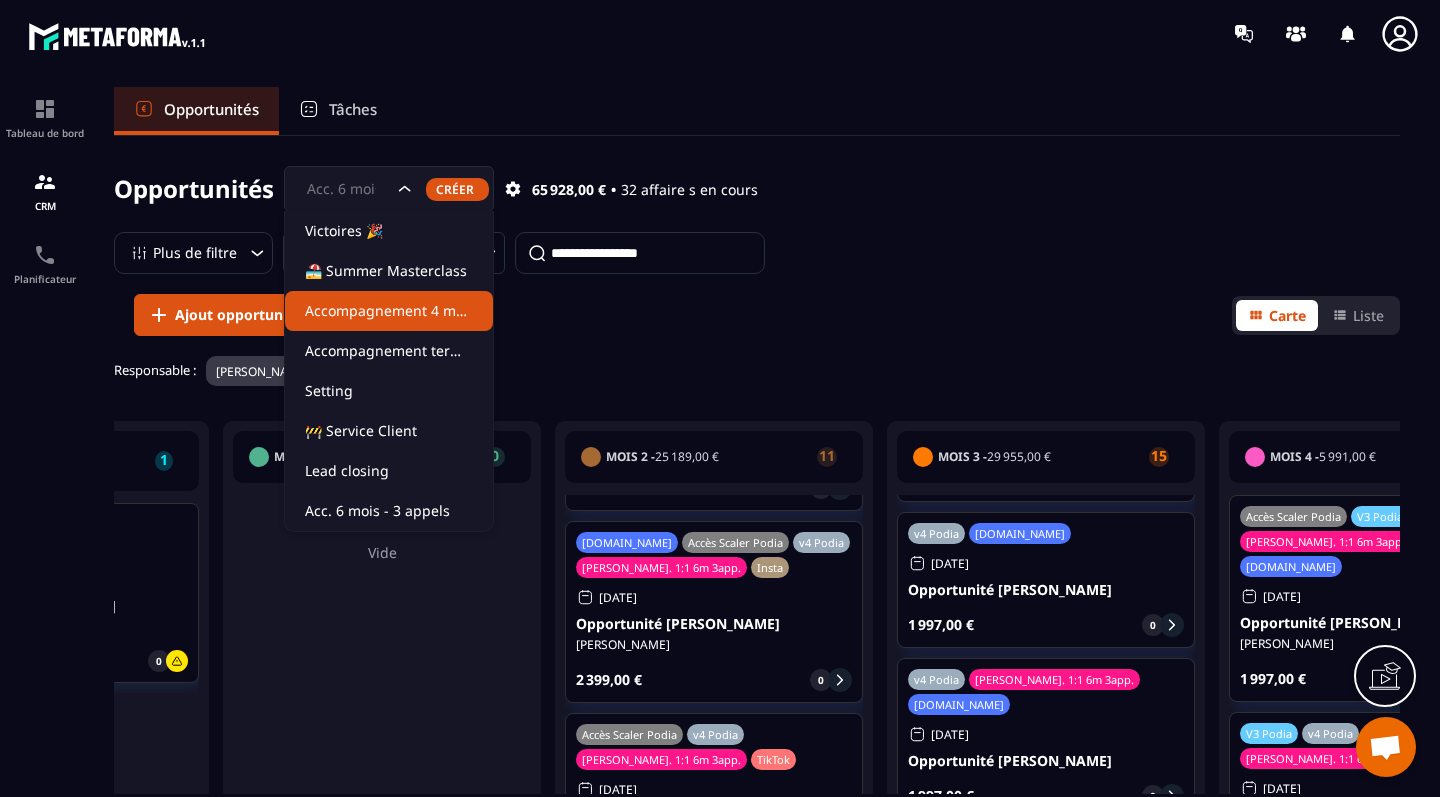 click on "Accompagnement 4 mois" 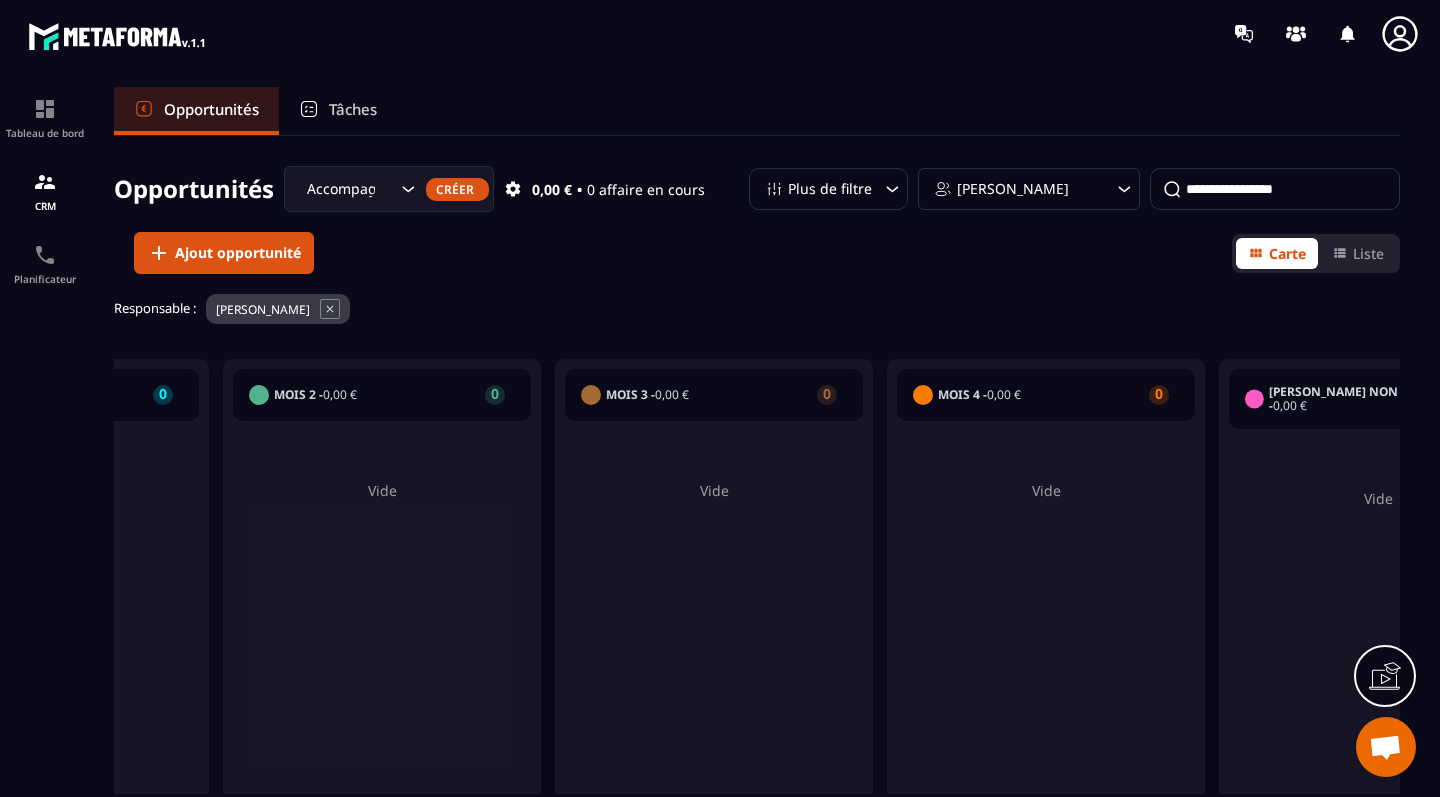 scroll, scrollTop: 0, scrollLeft: 0, axis: both 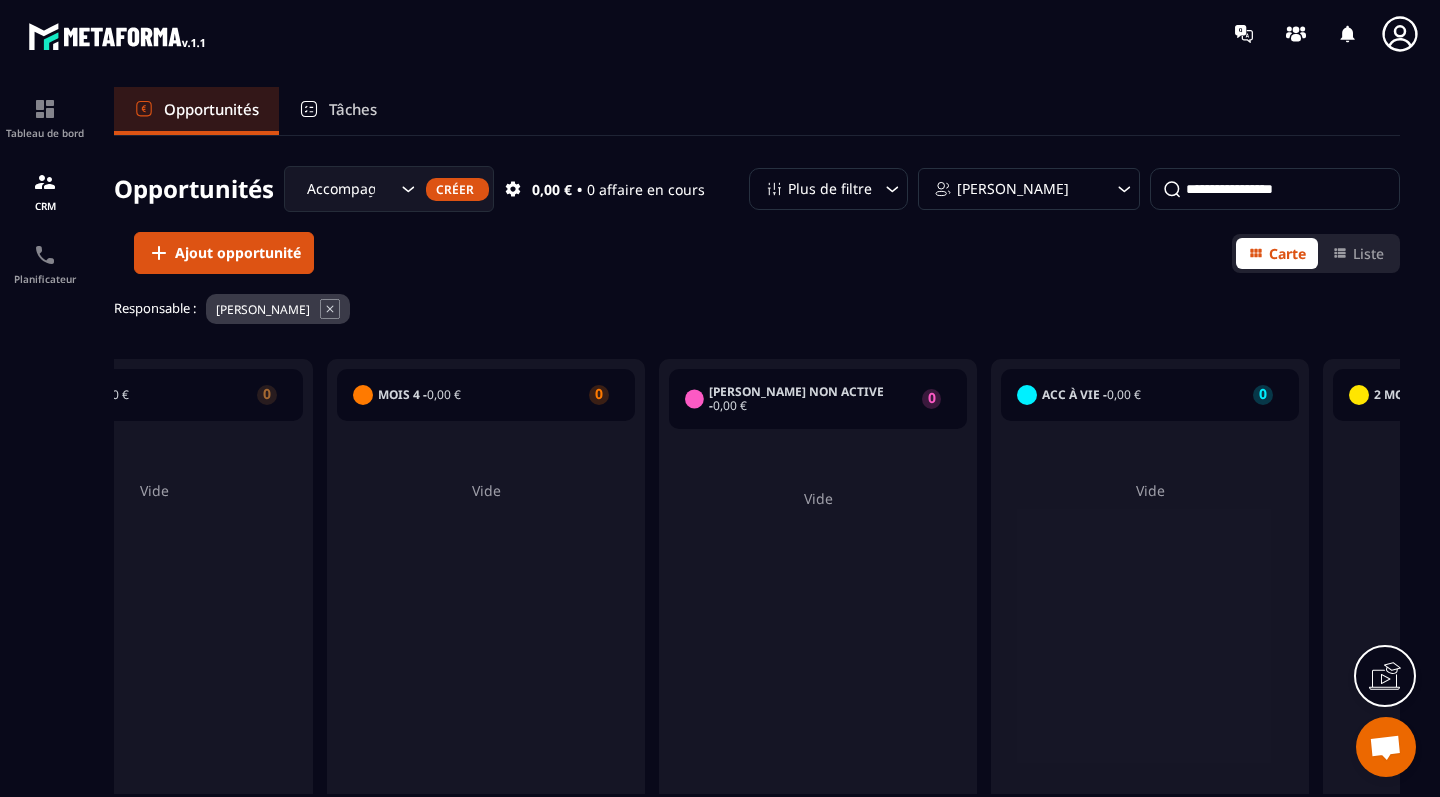 click on "mois 4 -  0,00 € 0 Vide" 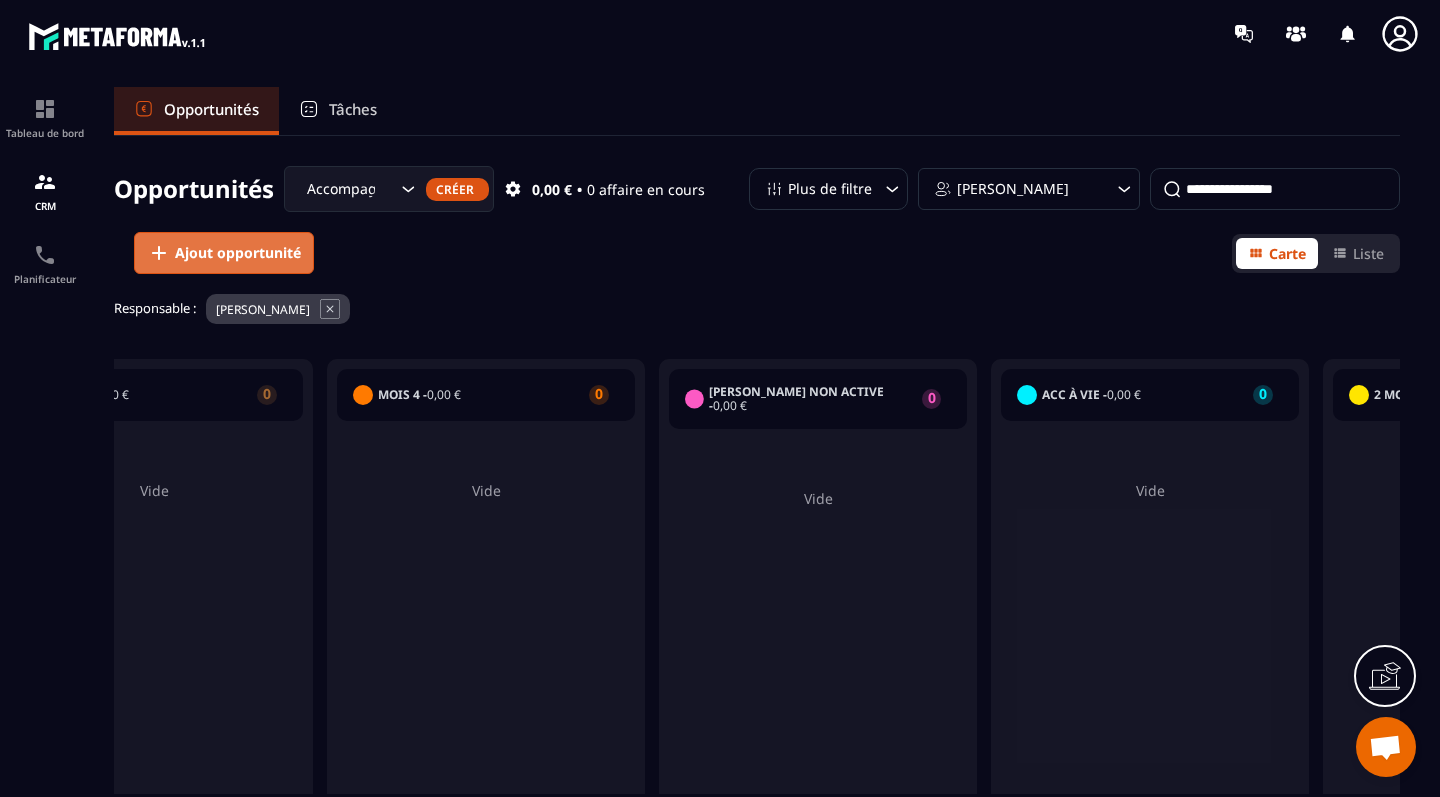 click on "Ajout opportunité" at bounding box center [238, 253] 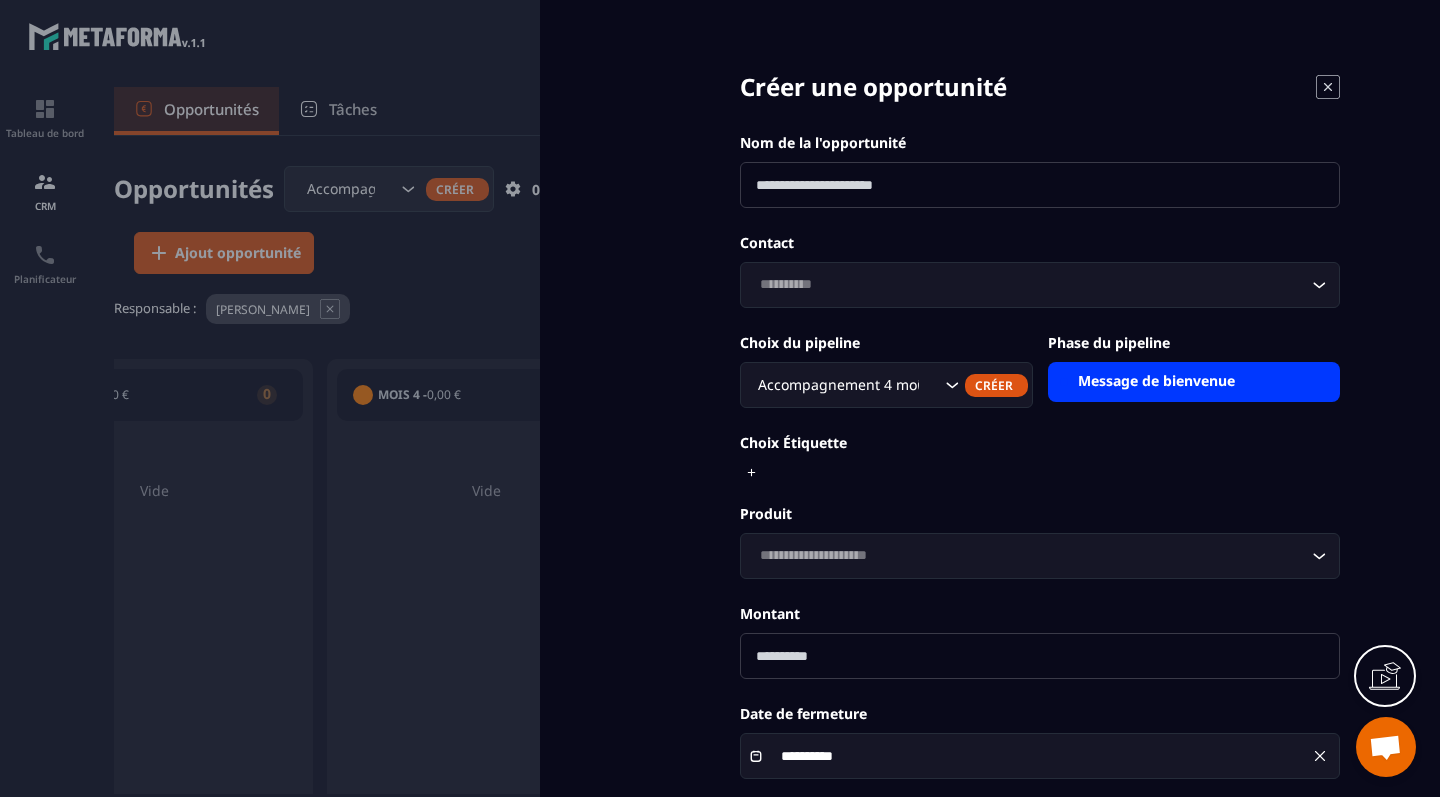 click at bounding box center (1040, 185) 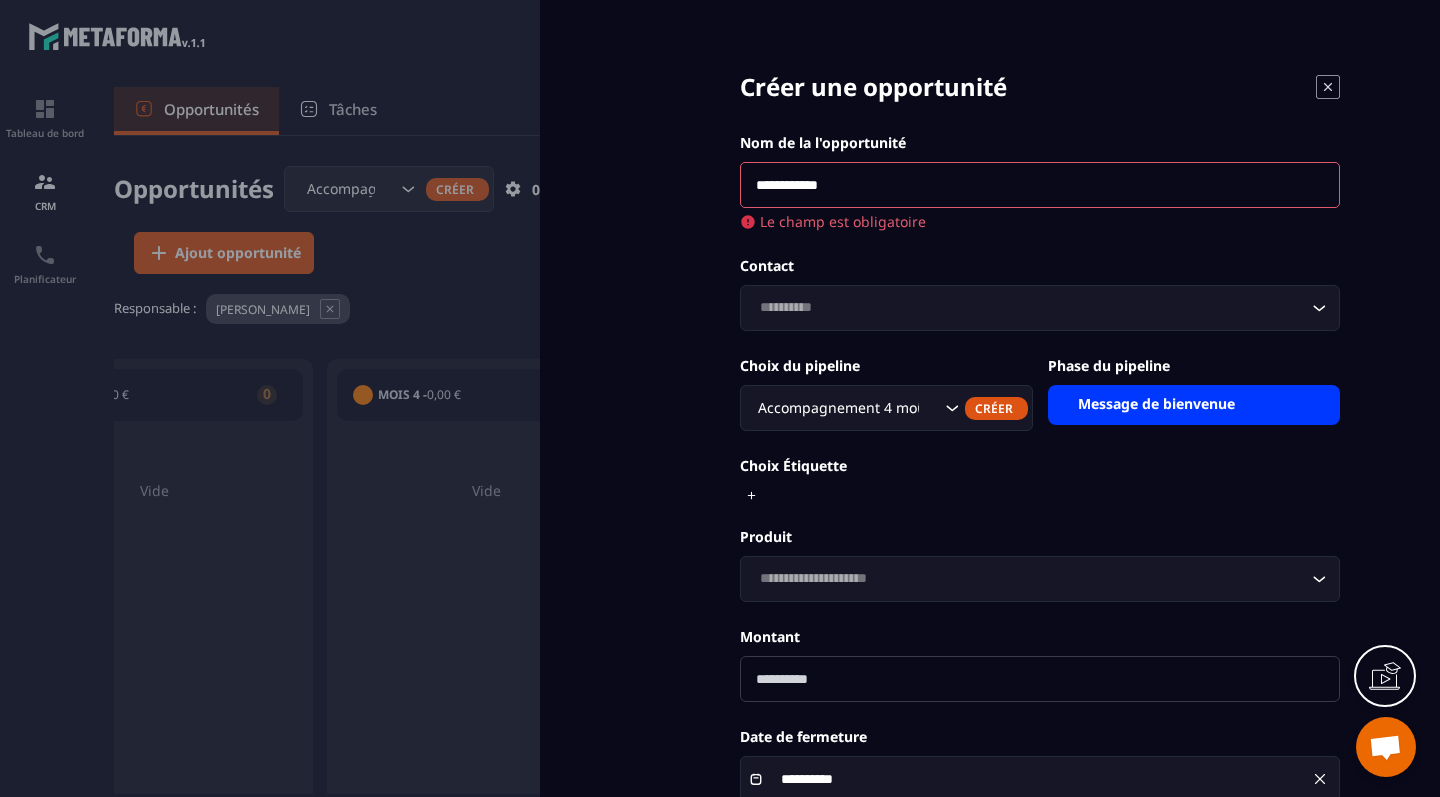 type on "**********" 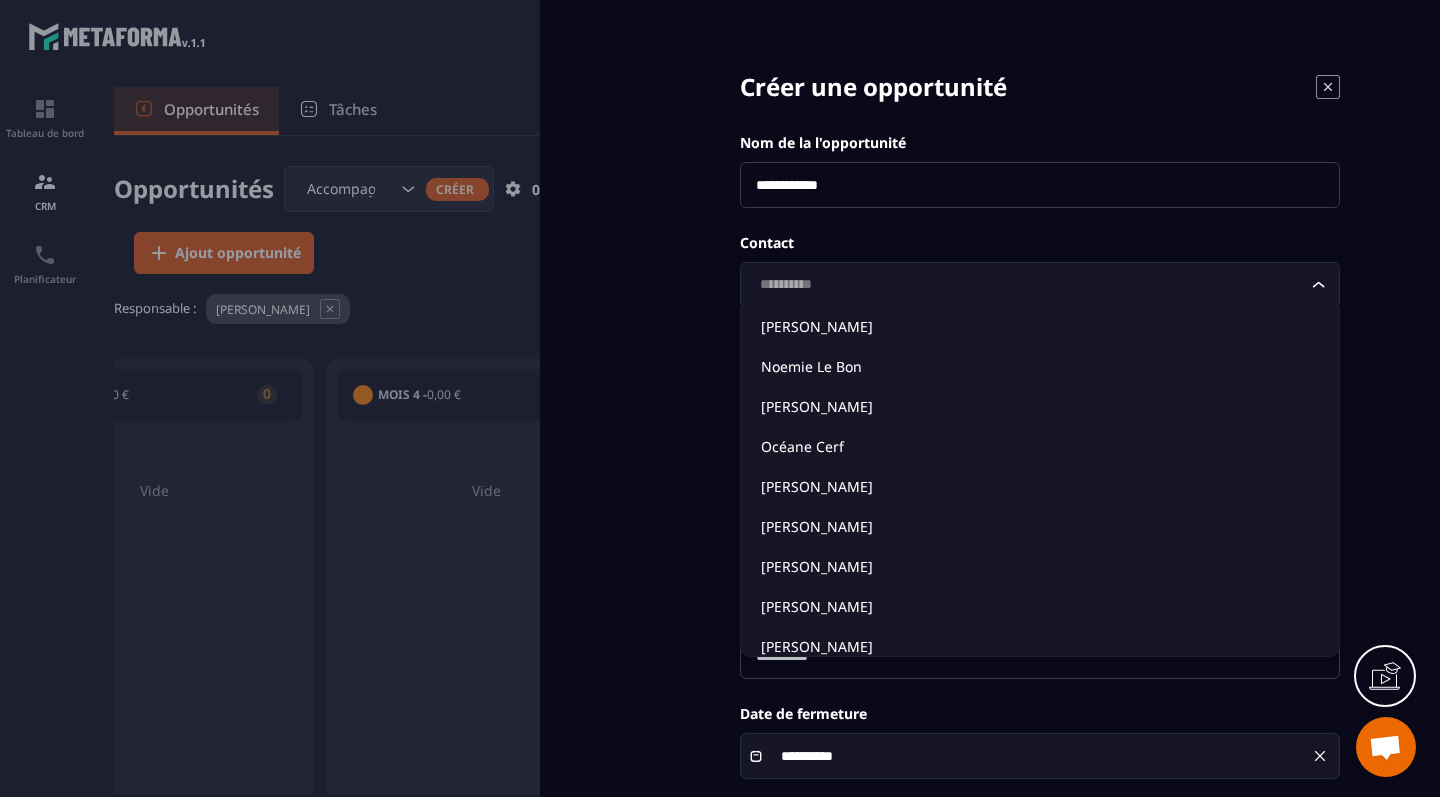 click on "Loading..." 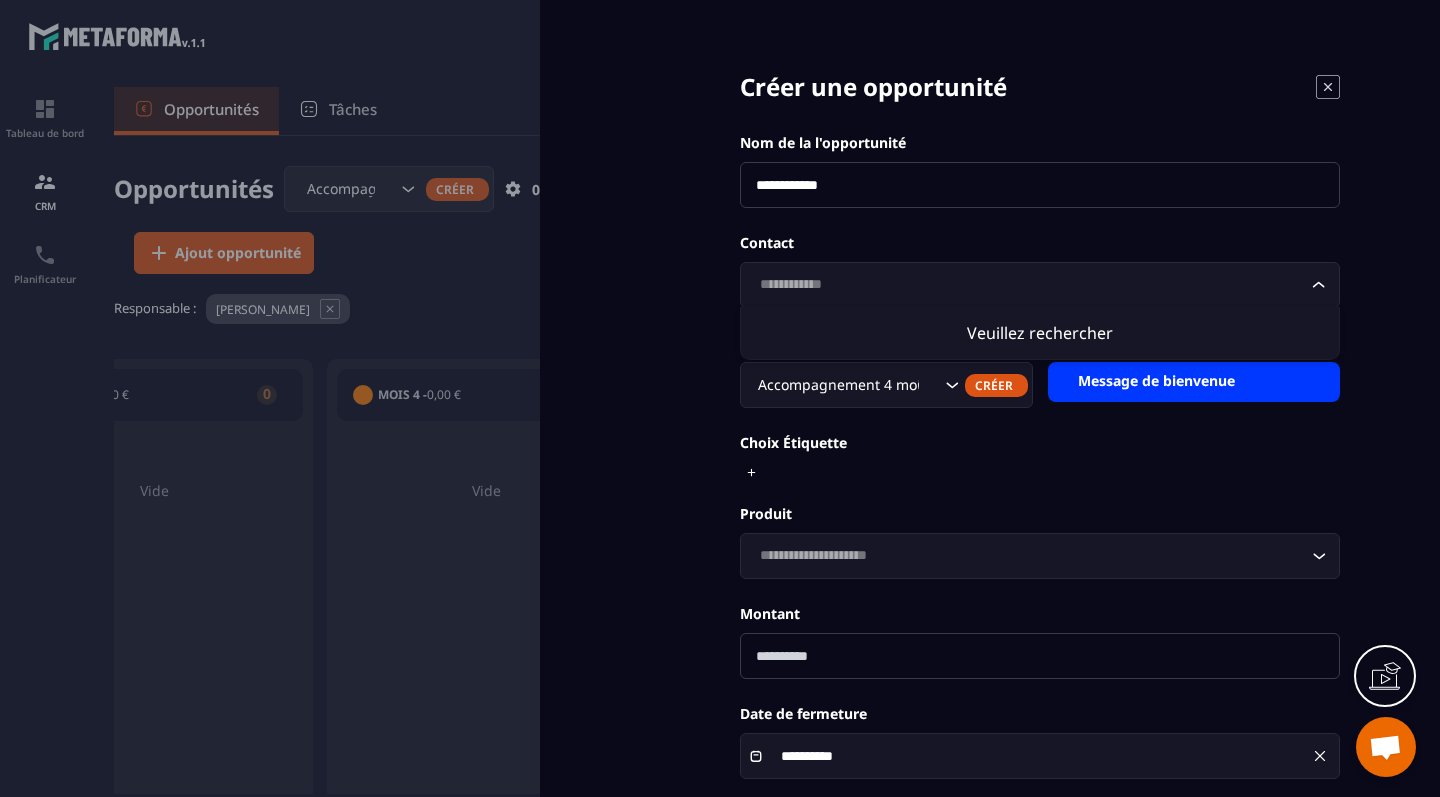drag, startPoint x: 847, startPoint y: 320, endPoint x: 969, endPoint y: 332, distance: 122.588745 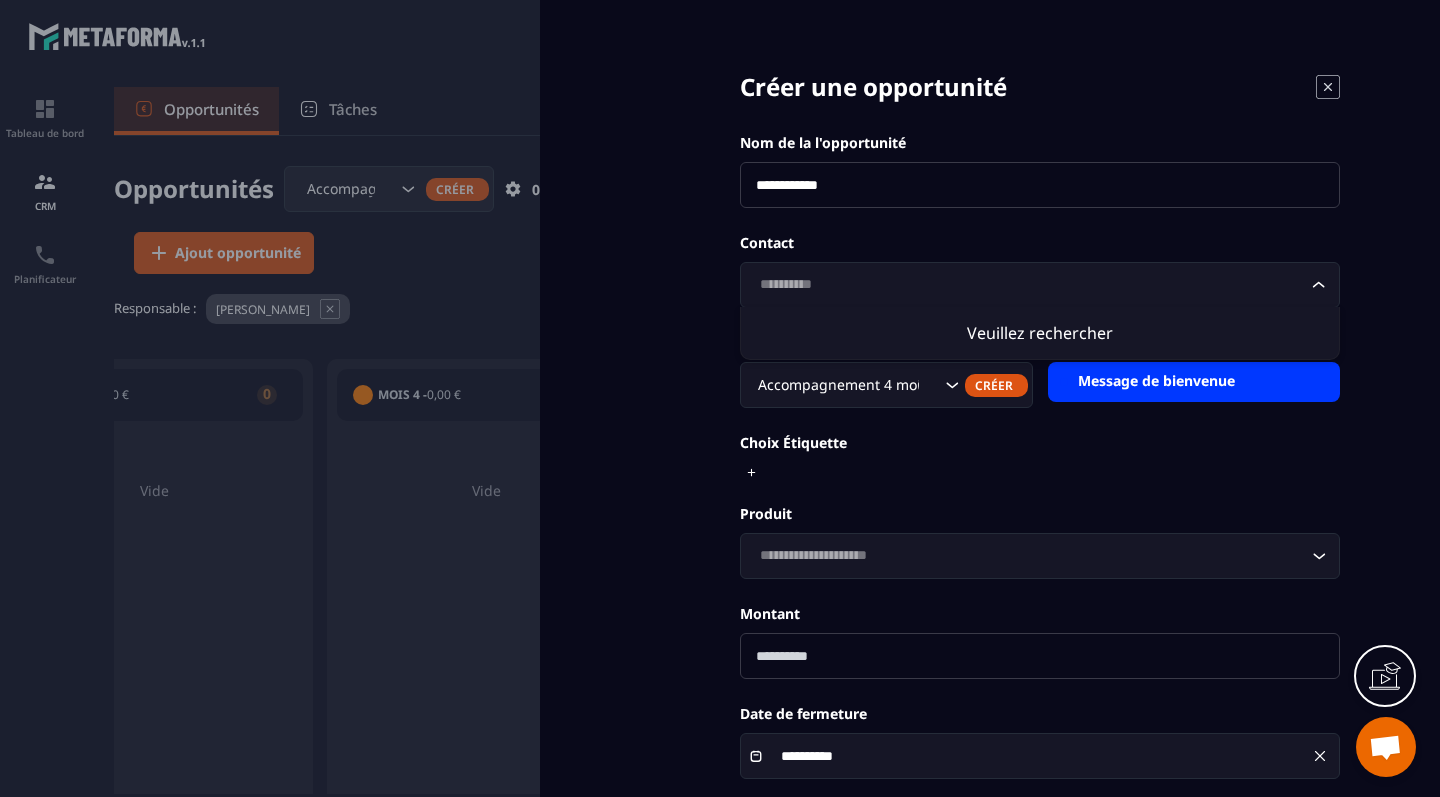 click on "**********" at bounding box center (1040, 185) 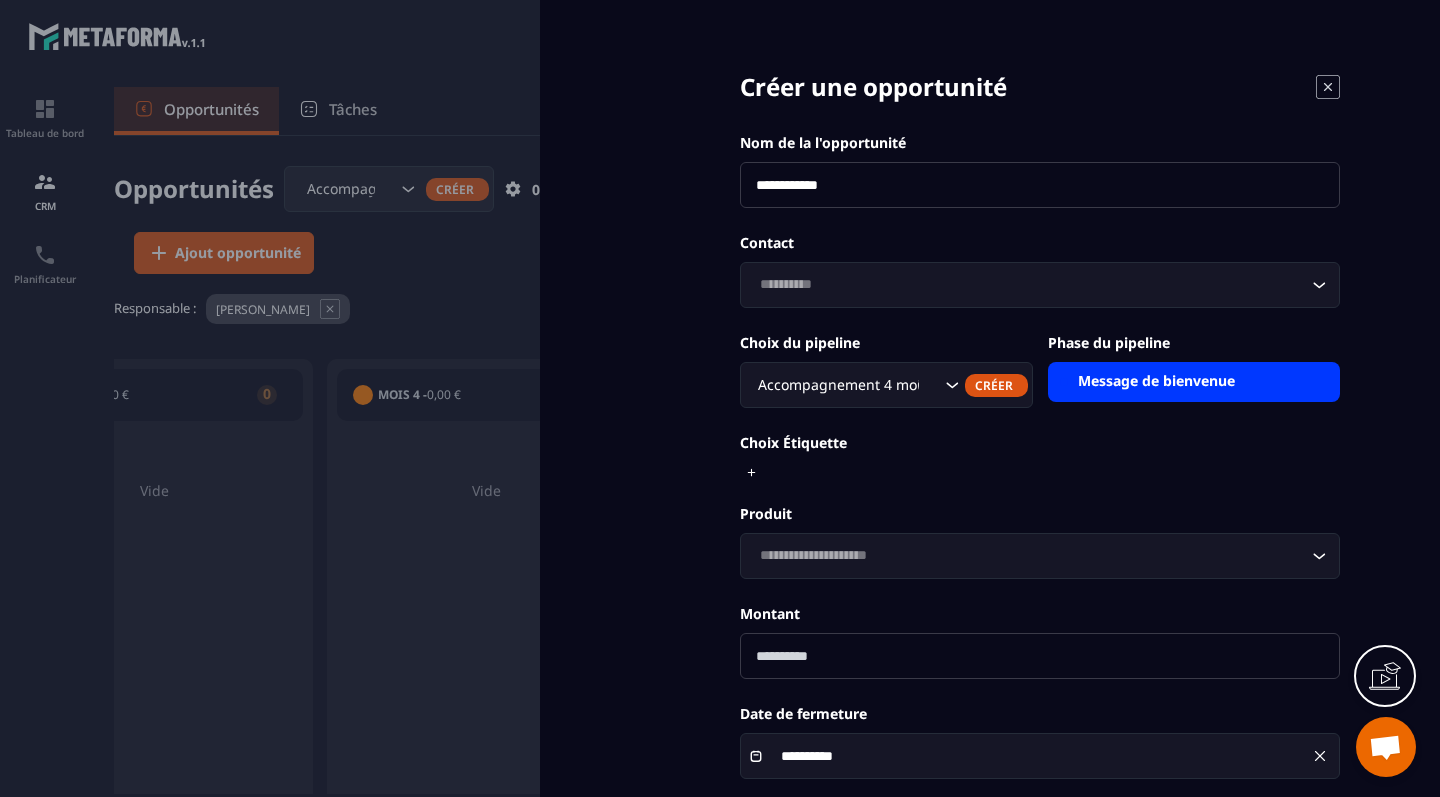 click on "Accompagnement 4 mois" at bounding box center (846, 385) 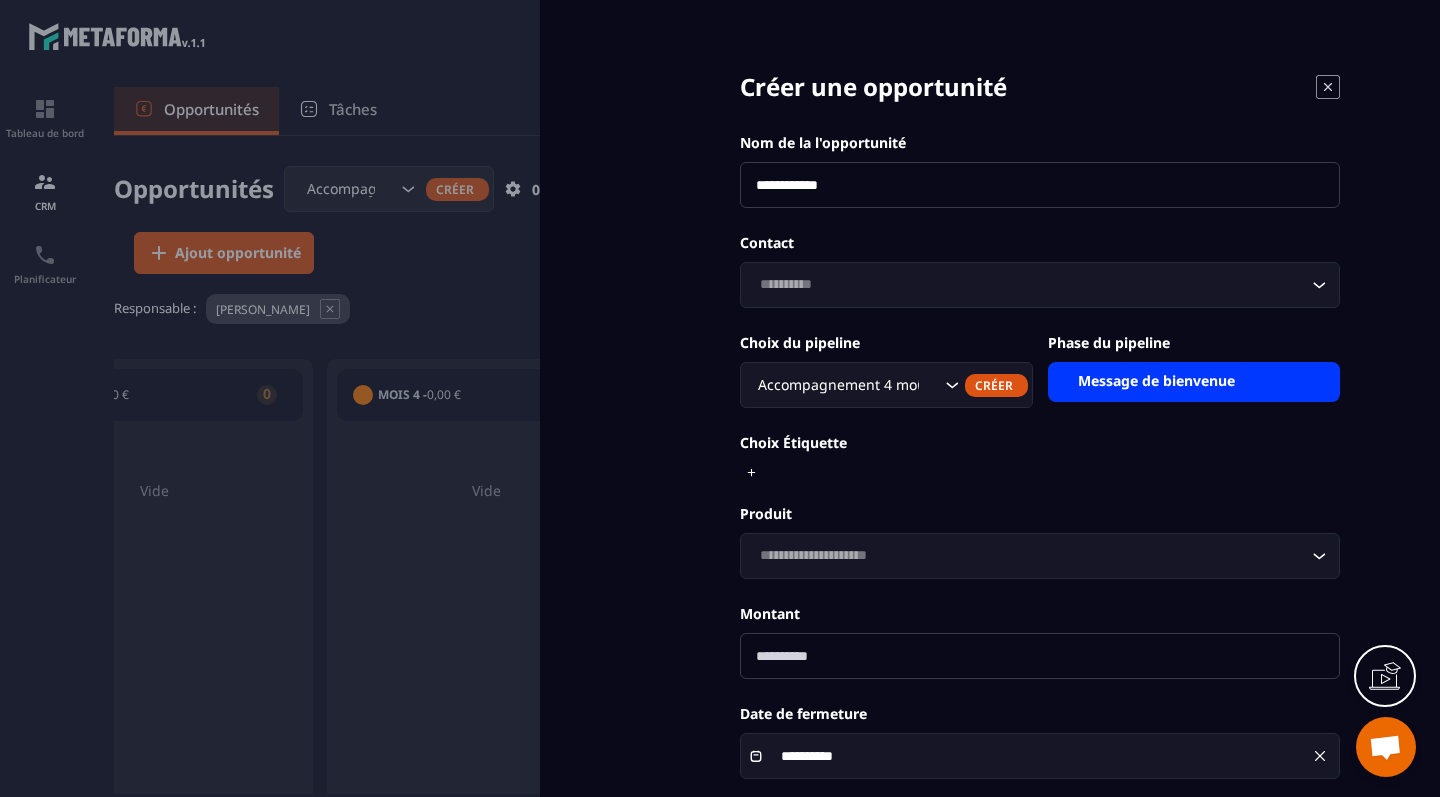 click on "**********" at bounding box center [1040, 454] 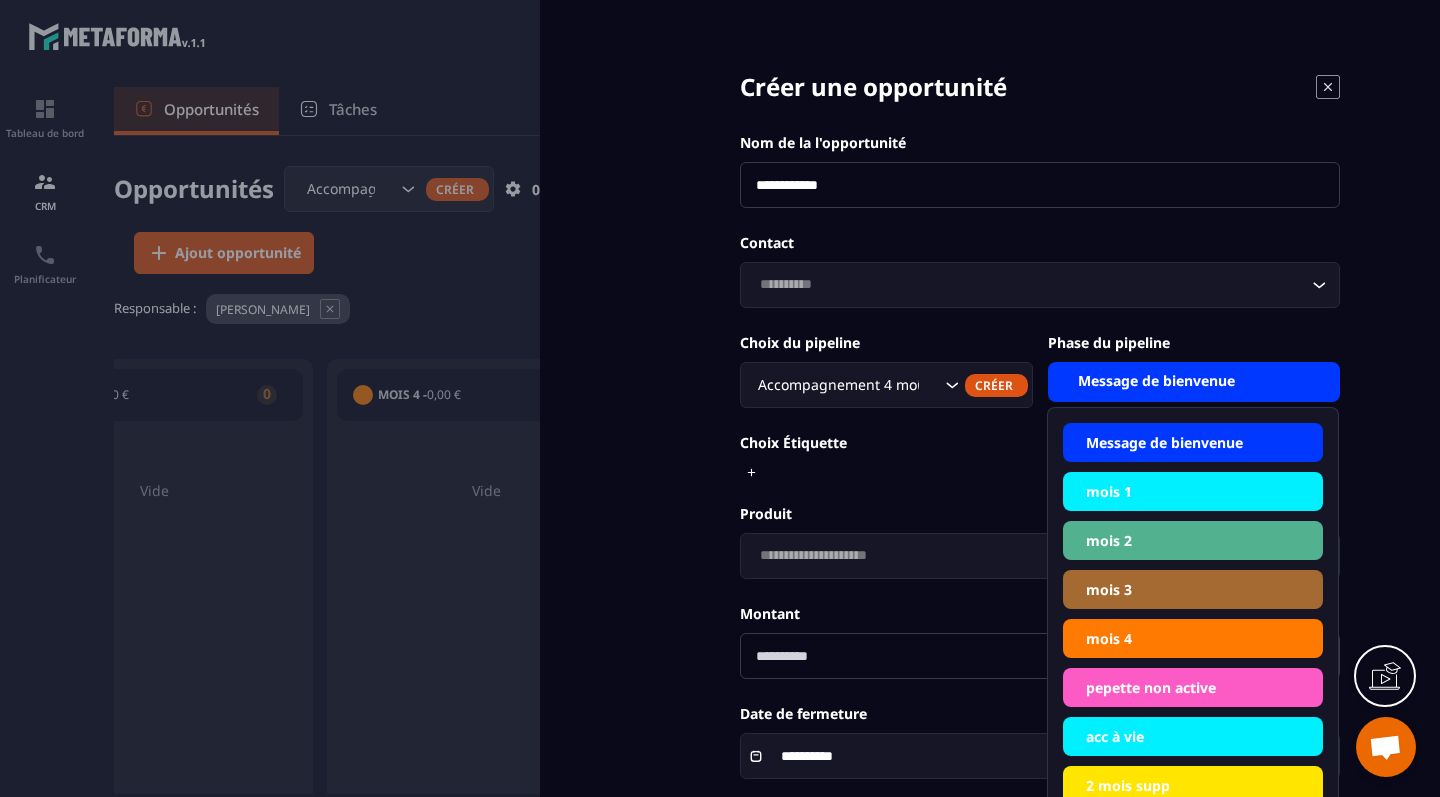 click on "mois 4" 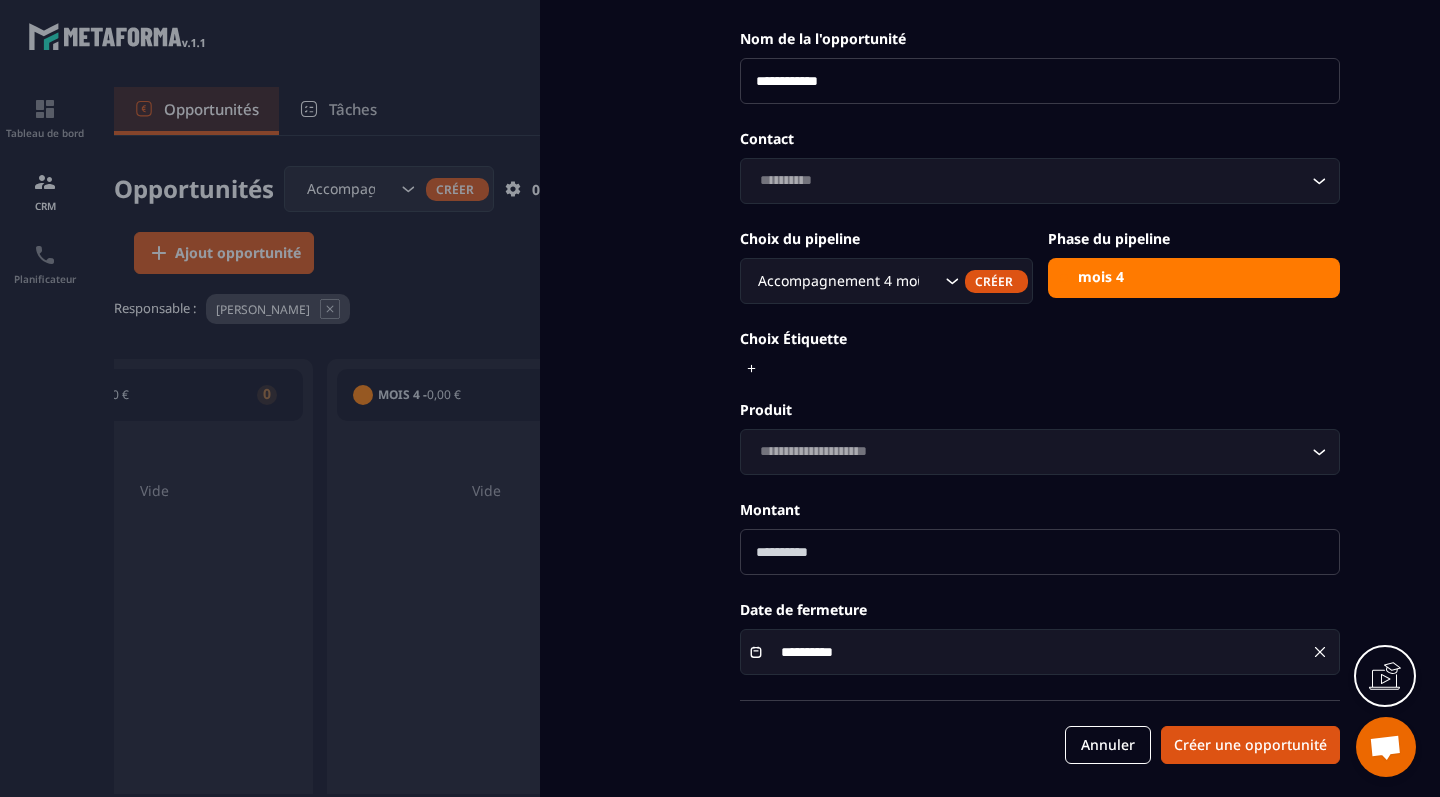 scroll, scrollTop: 110, scrollLeft: 0, axis: vertical 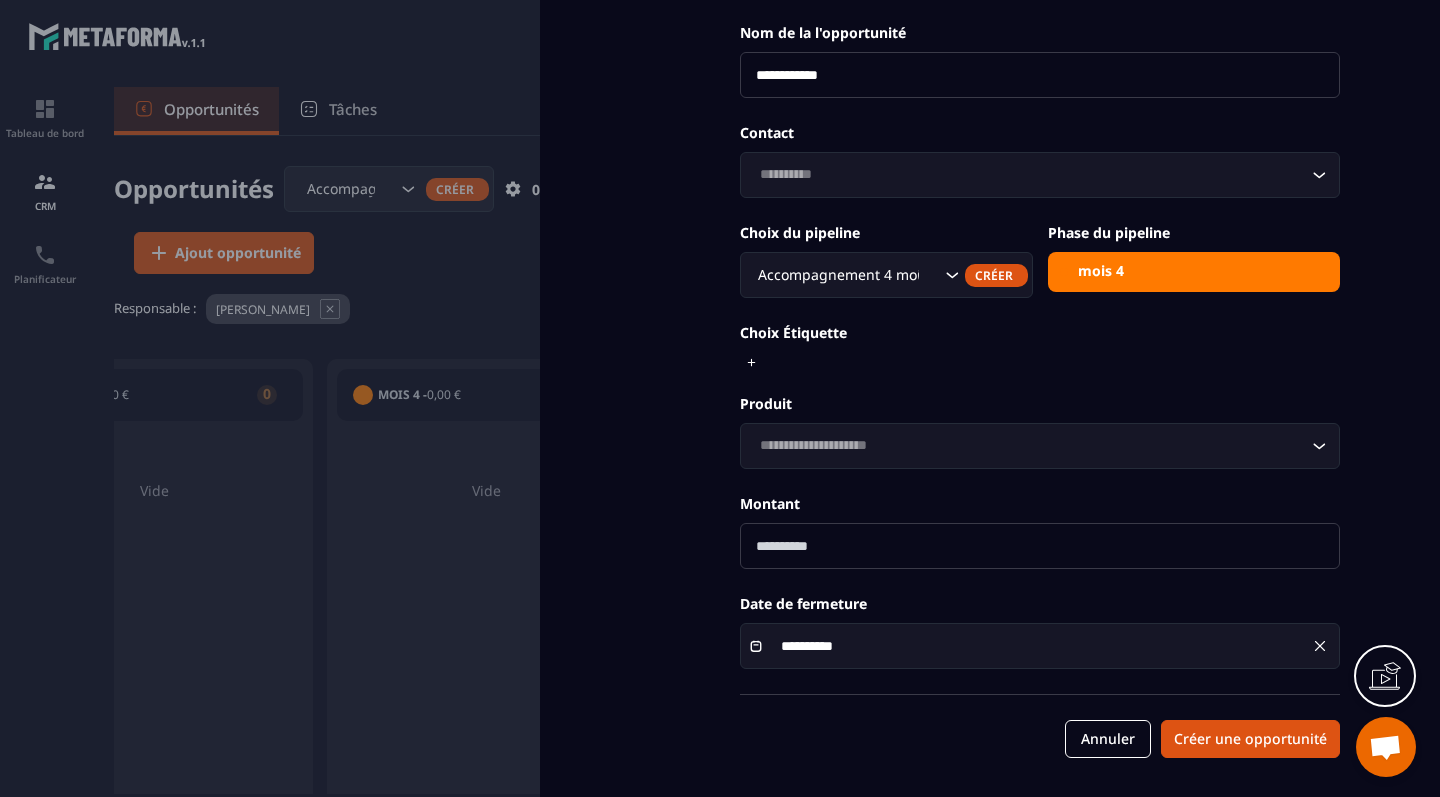 click on "Choix Étiquette" at bounding box center (1040, 348) 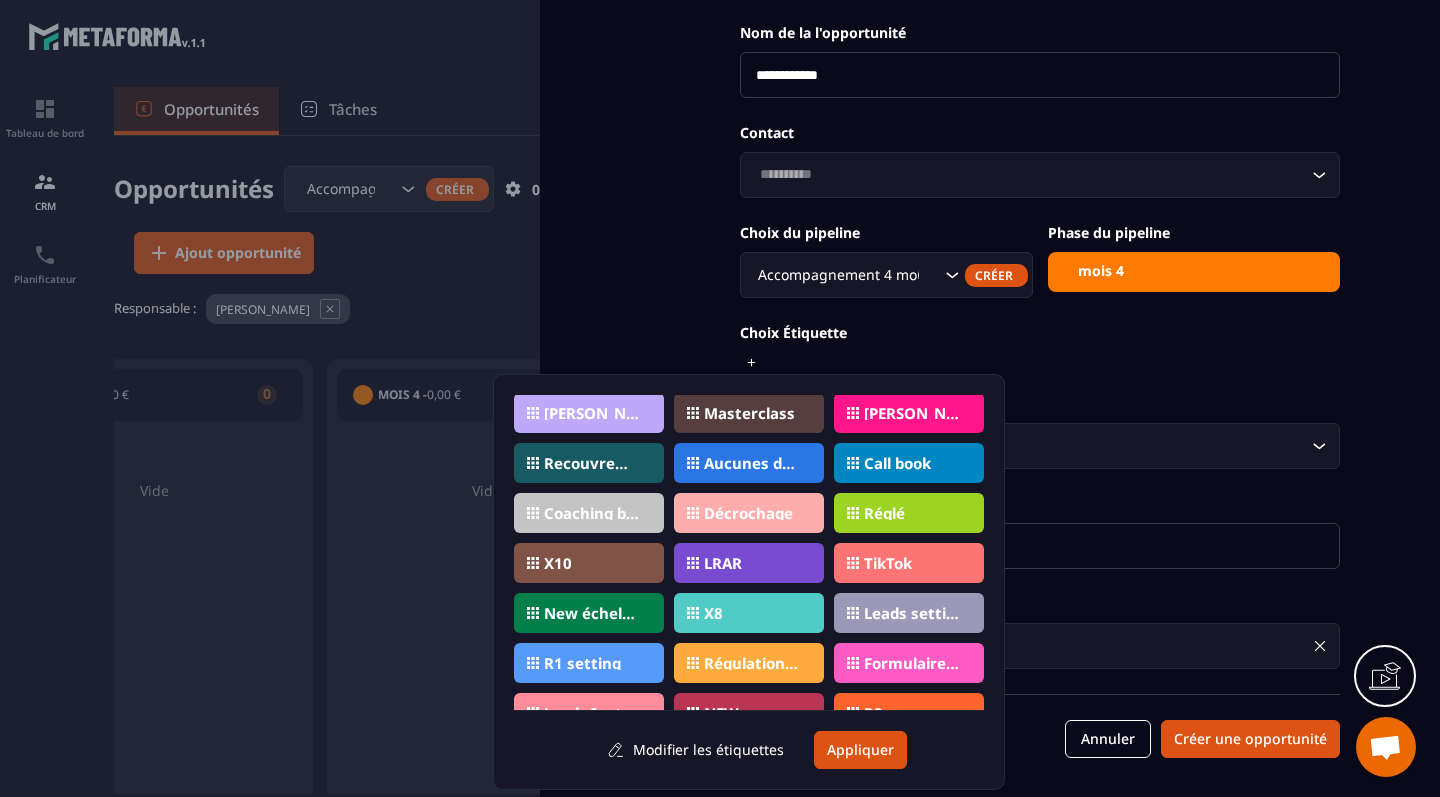 scroll, scrollTop: 326, scrollLeft: 0, axis: vertical 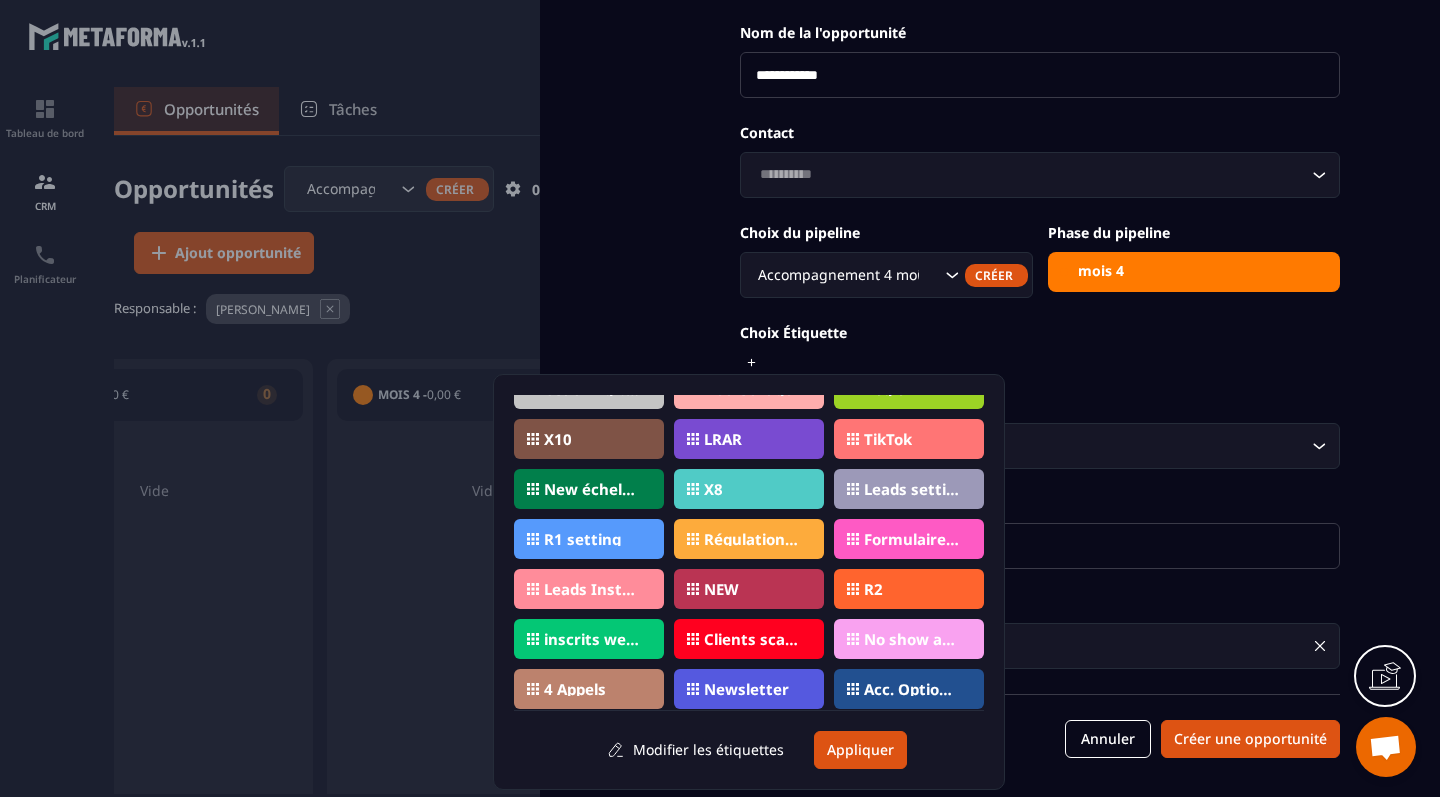 click on "**********" at bounding box center [1040, 344] 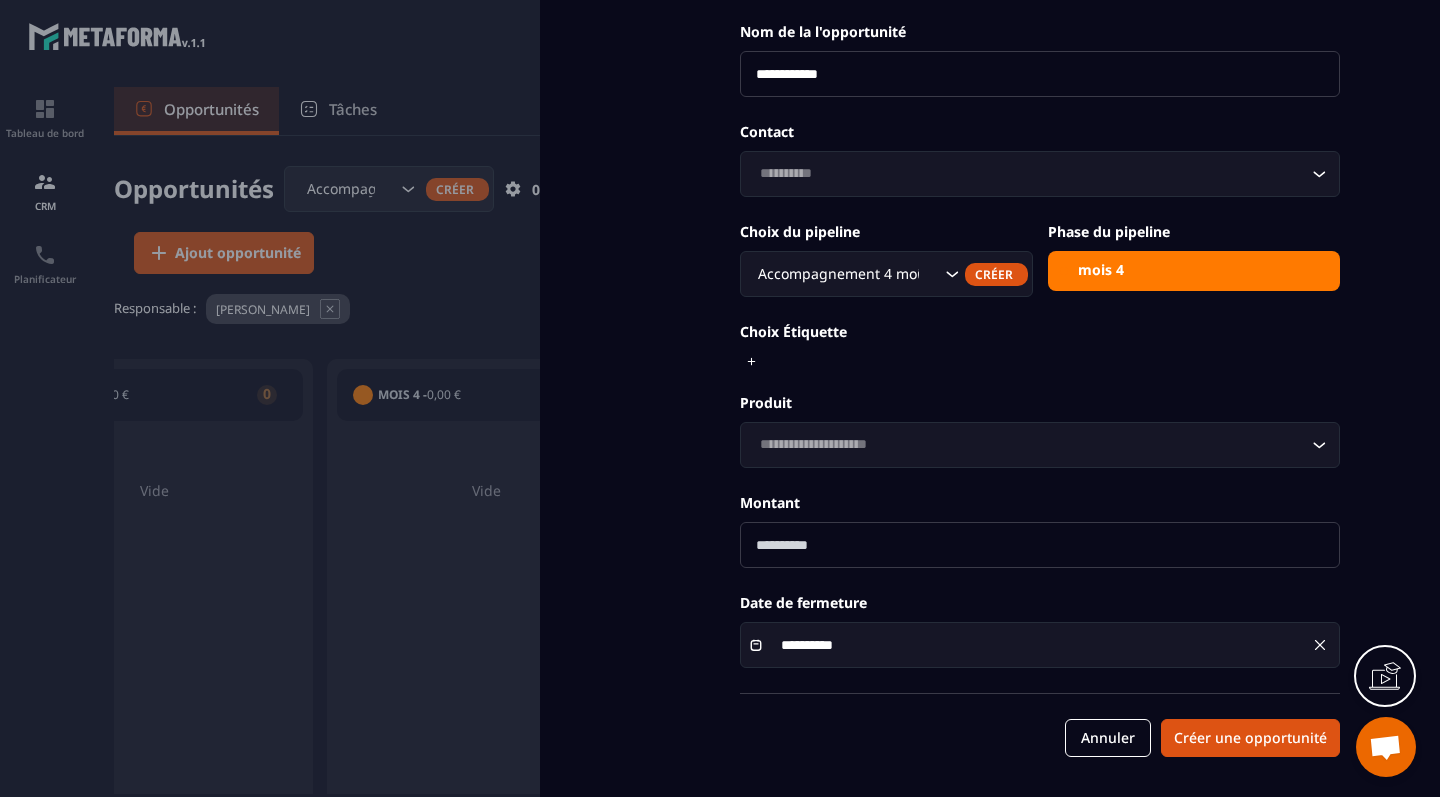 scroll, scrollTop: 111, scrollLeft: 0, axis: vertical 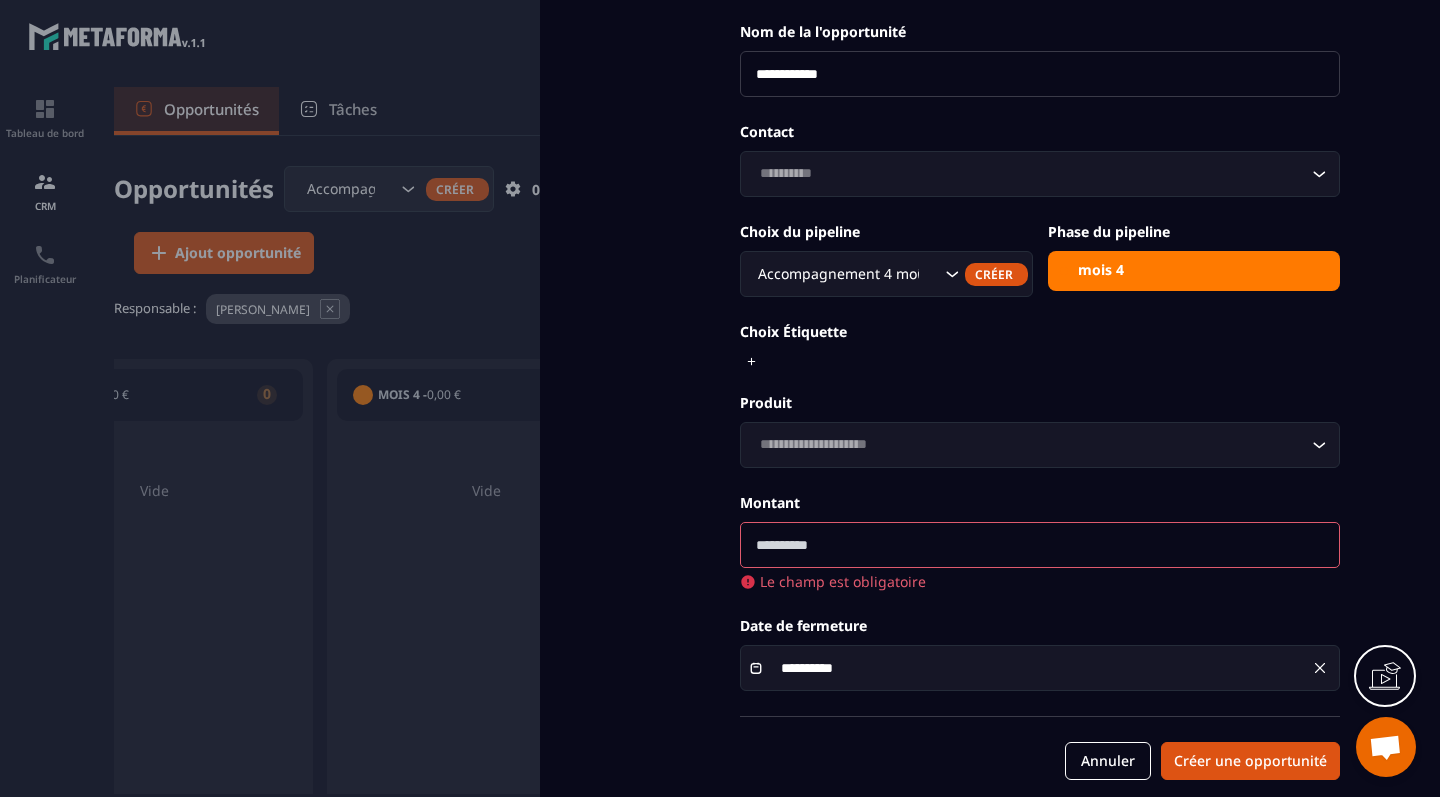 click at bounding box center [1040, 545] 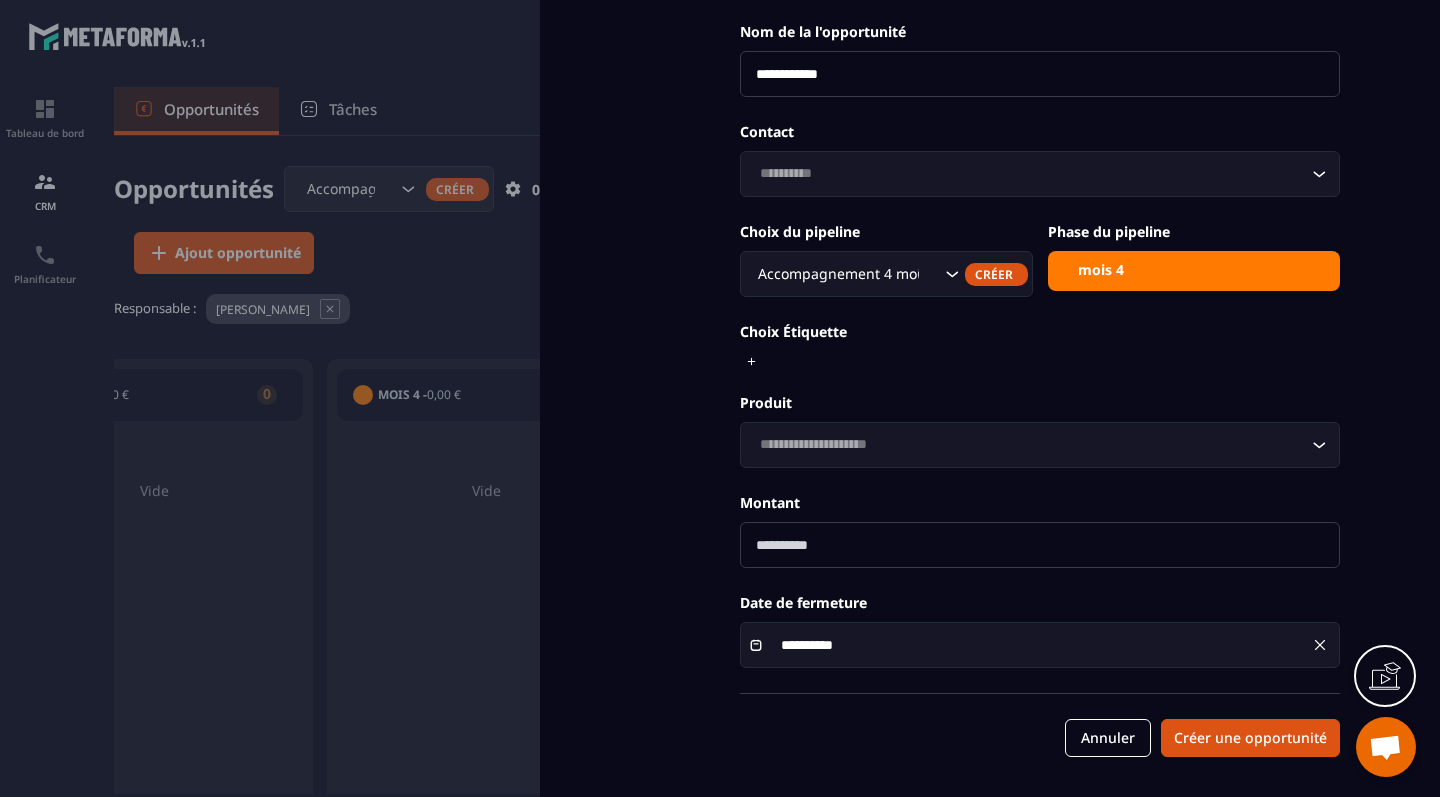 click on "**********" at bounding box center (990, 398) 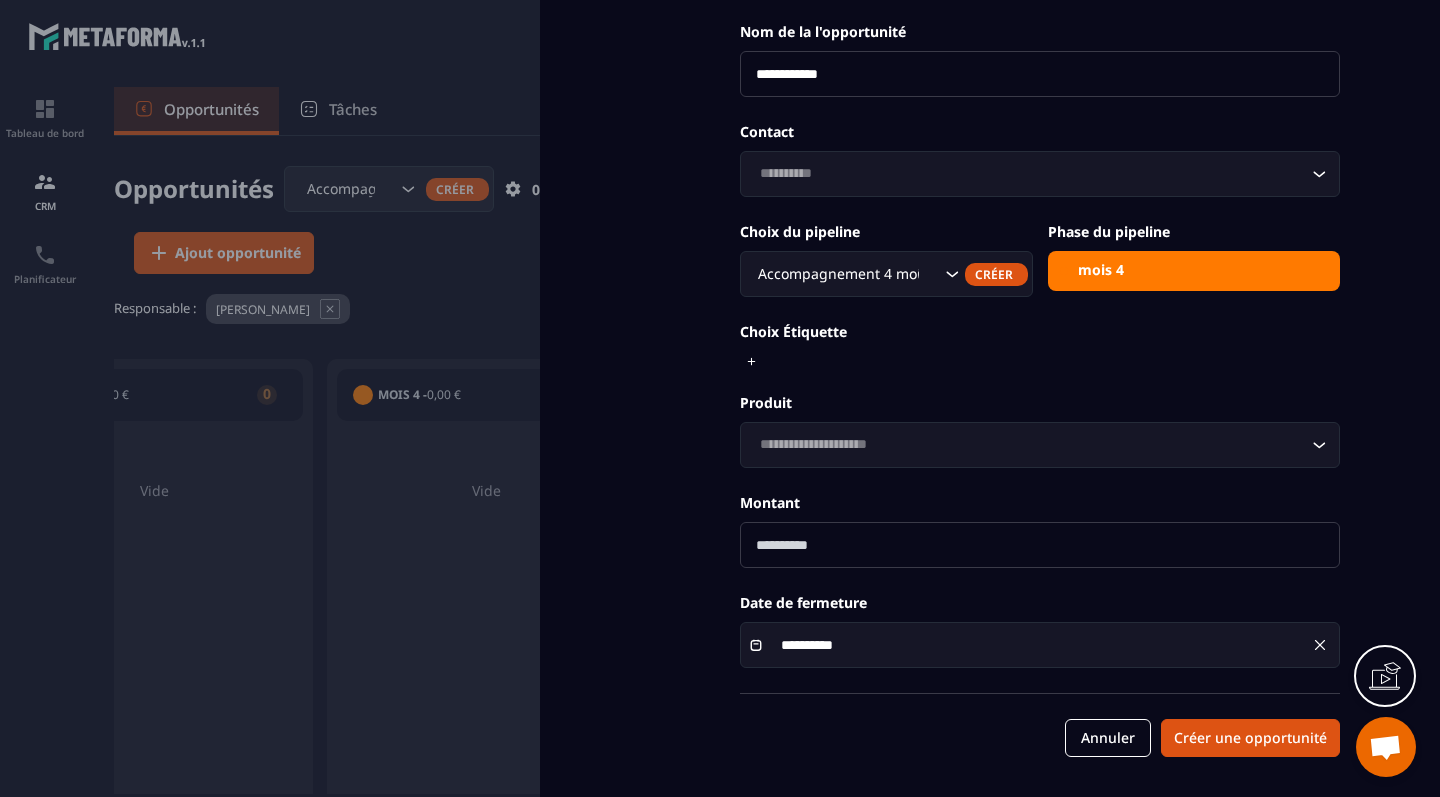 scroll, scrollTop: 0, scrollLeft: 0, axis: both 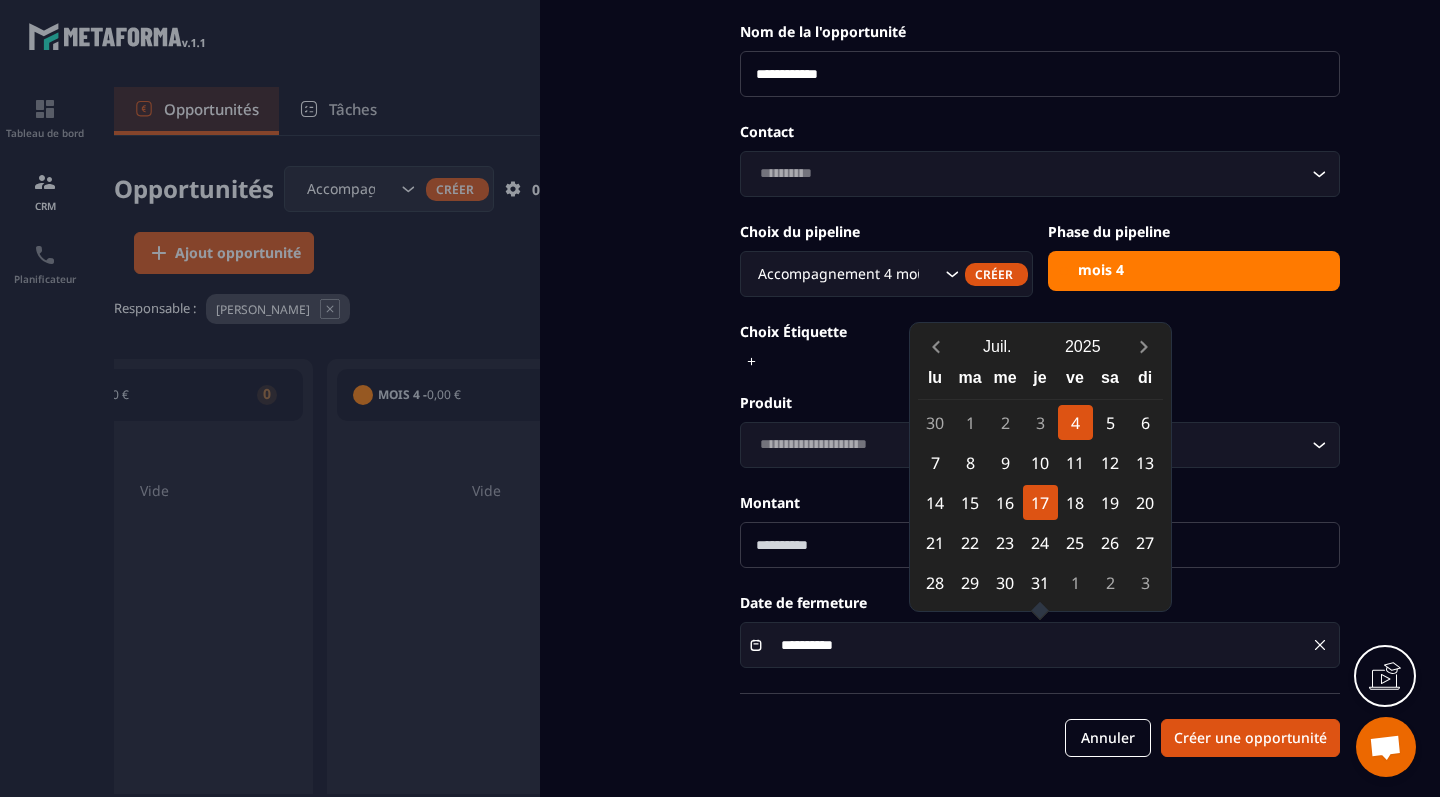 click on "17" at bounding box center (1040, 502) 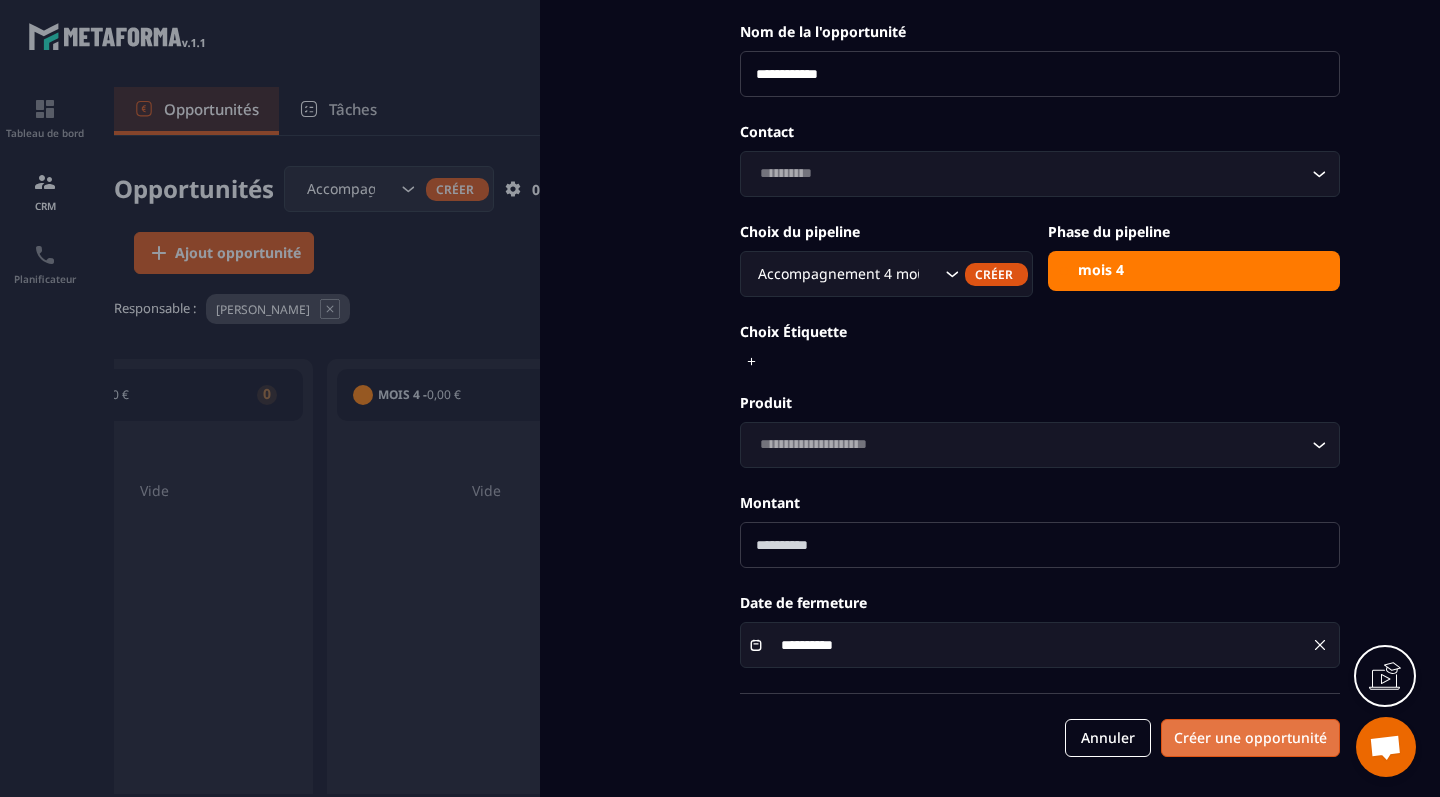 click on "Créer une opportunité" at bounding box center [1250, 738] 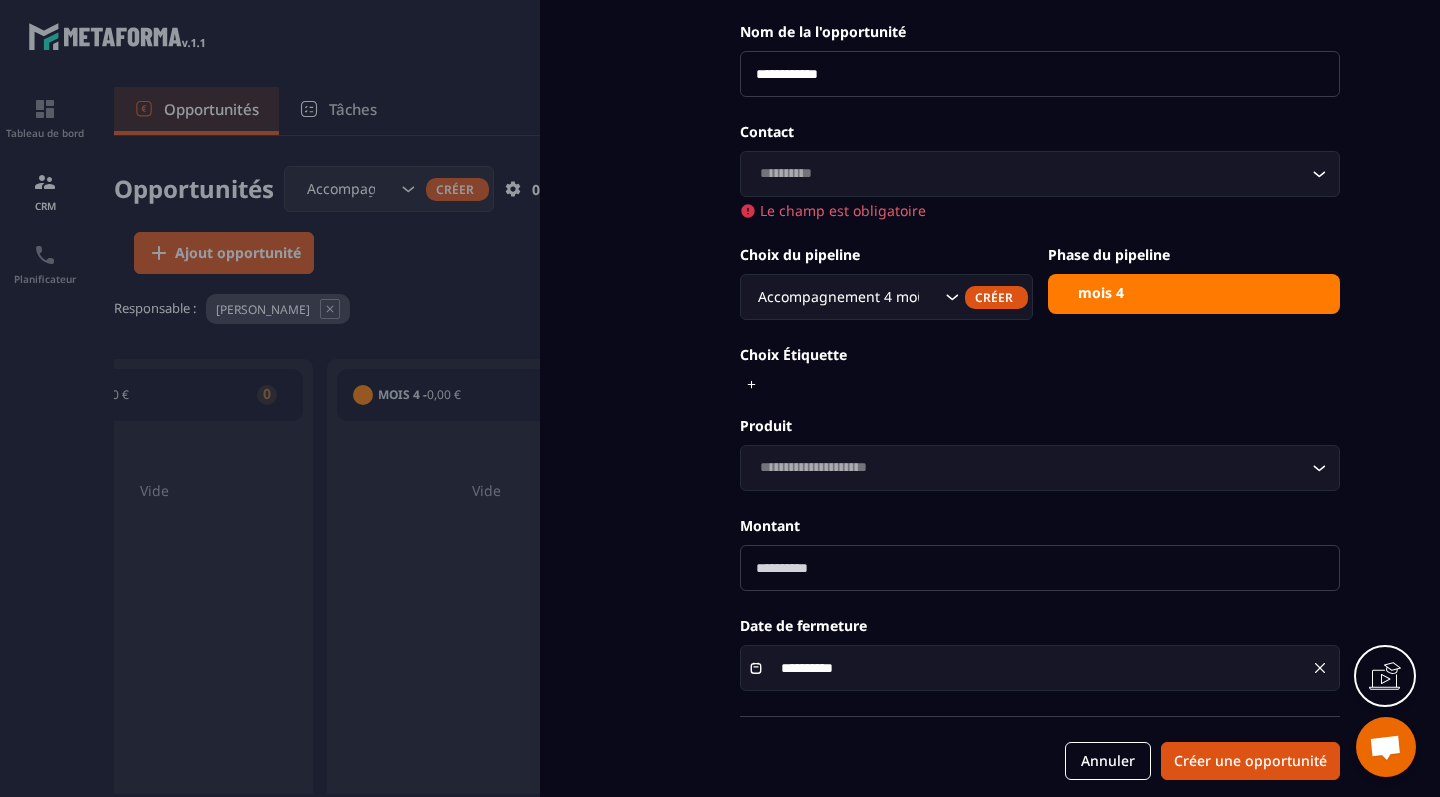 click on "Loading..." 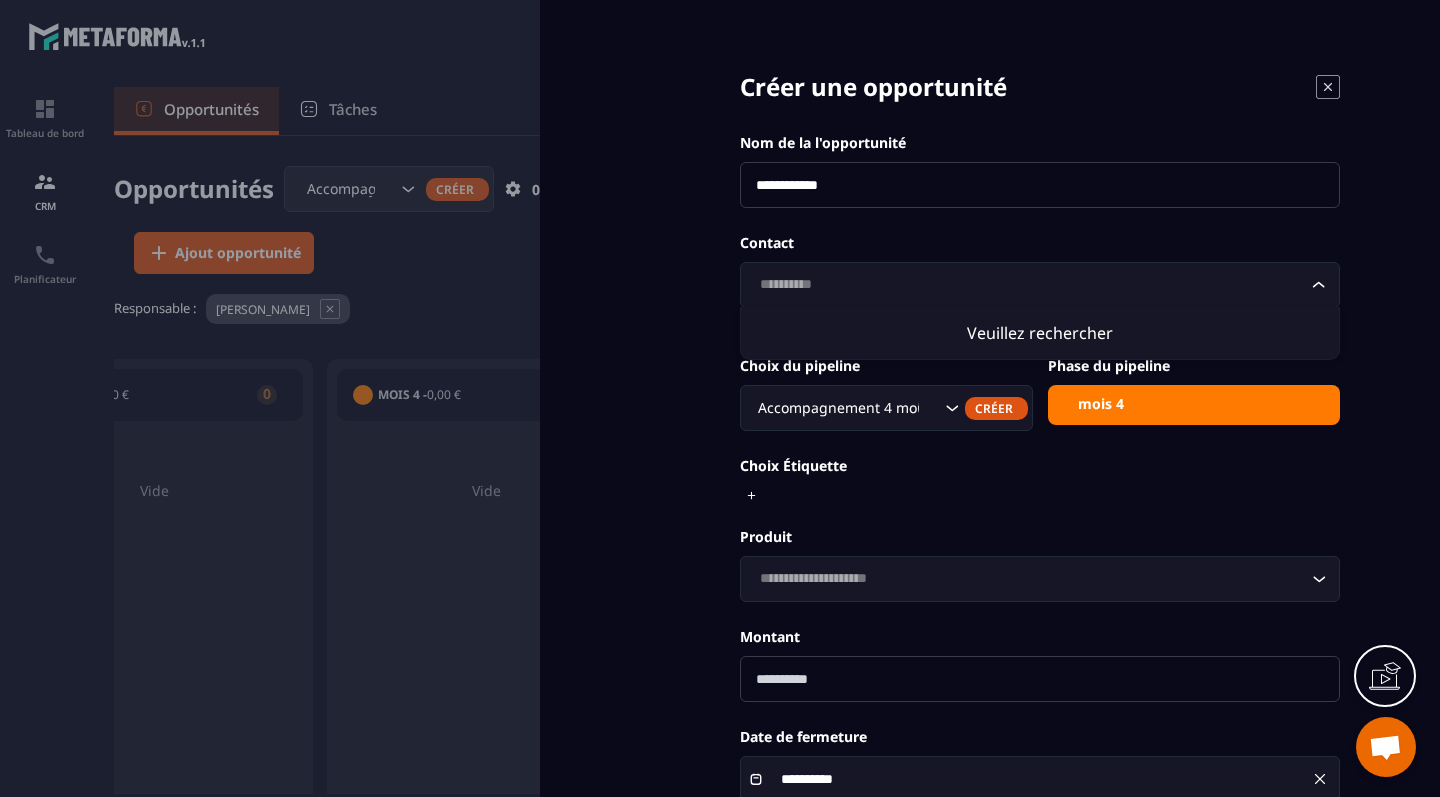 scroll, scrollTop: 0, scrollLeft: 0, axis: both 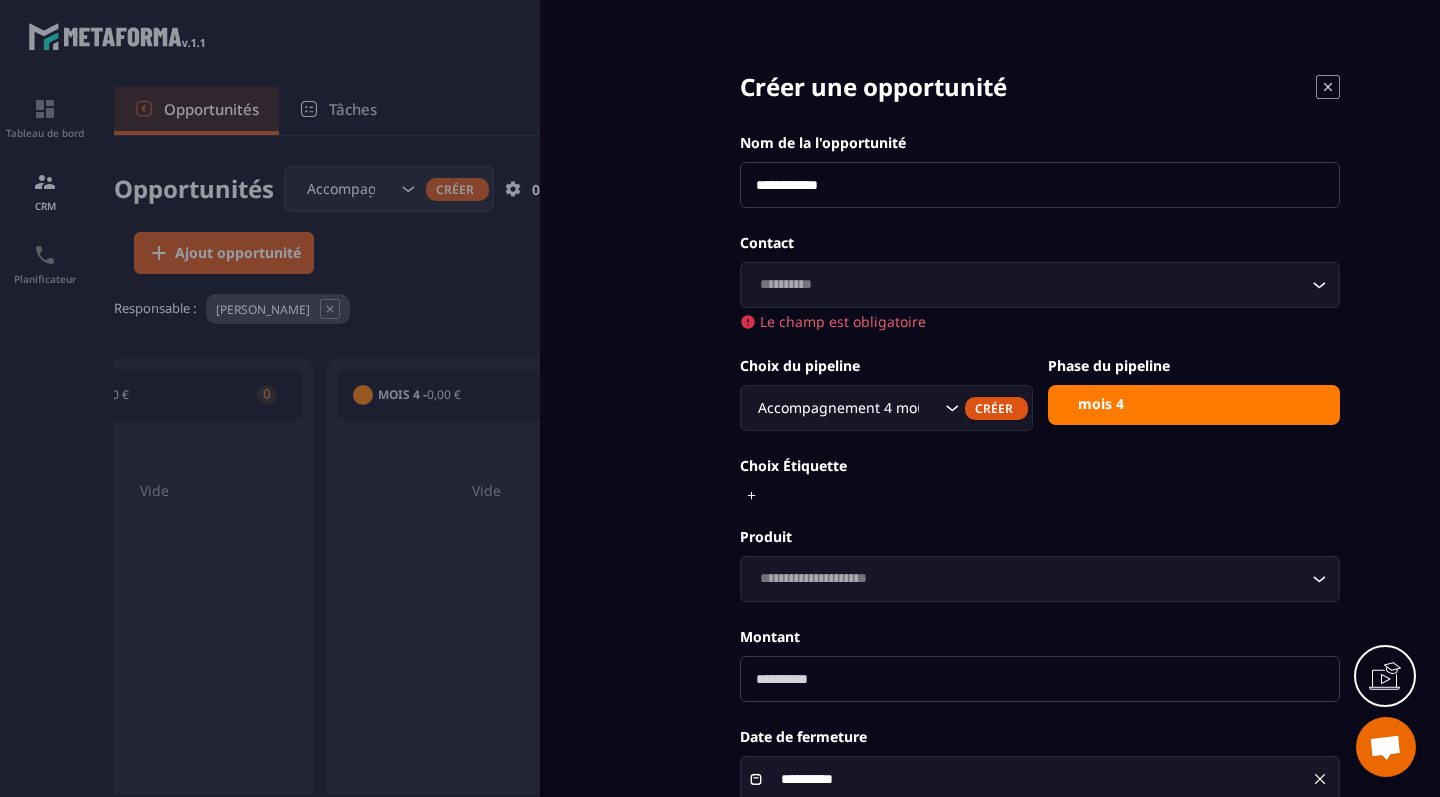 click at bounding box center [720, 398] 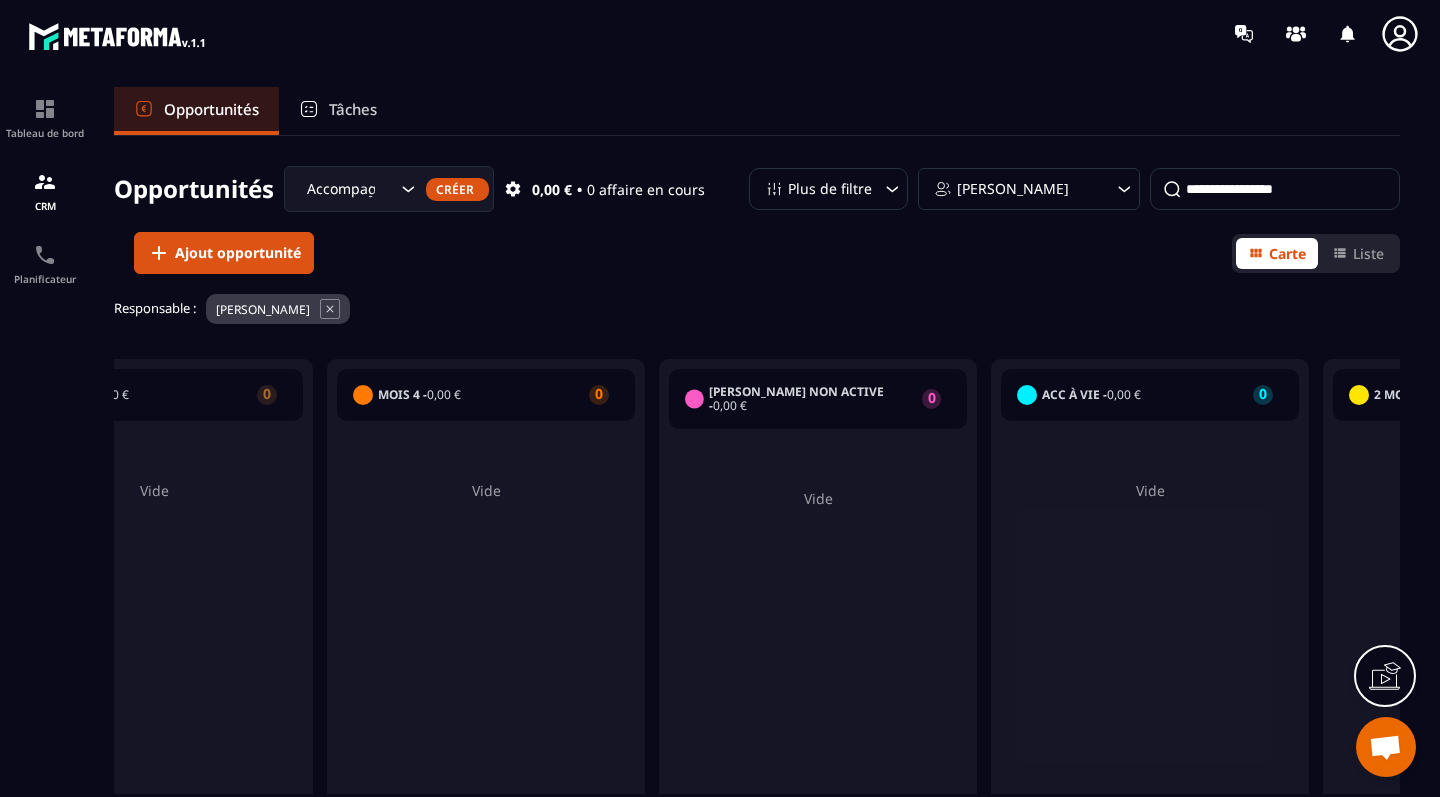 click 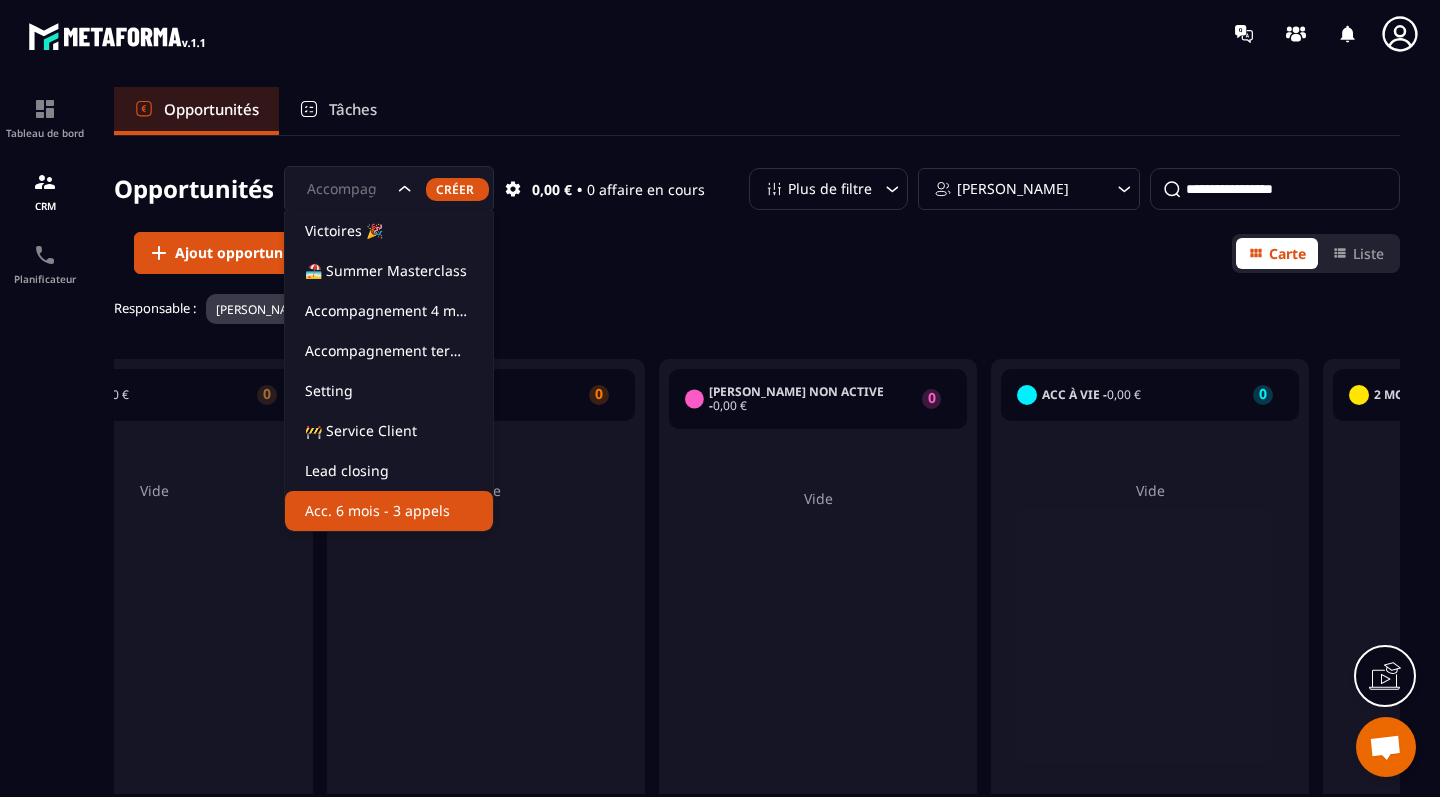 click on "Acc. 6 mois - 3 appels" 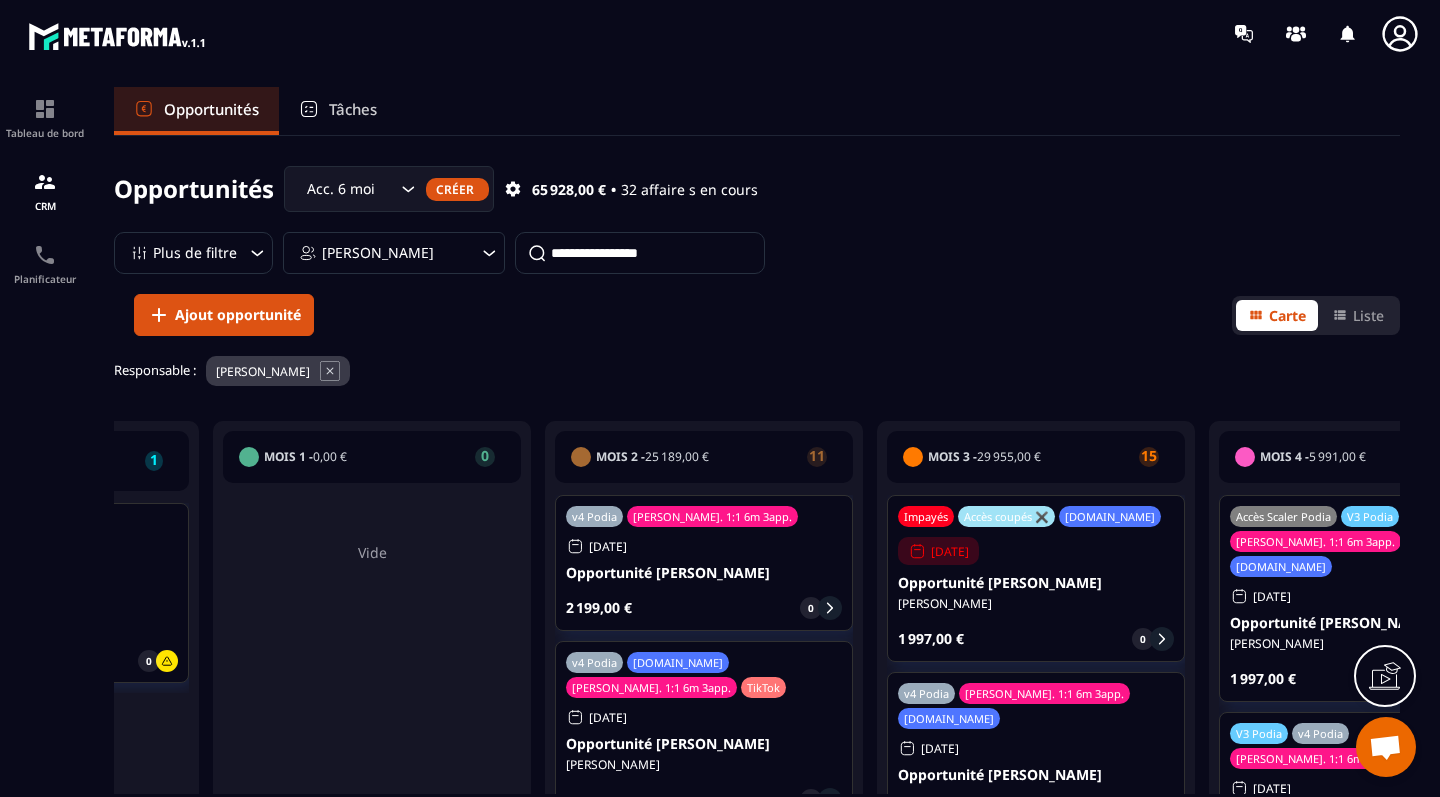 scroll, scrollTop: 0, scrollLeft: 607, axis: horizontal 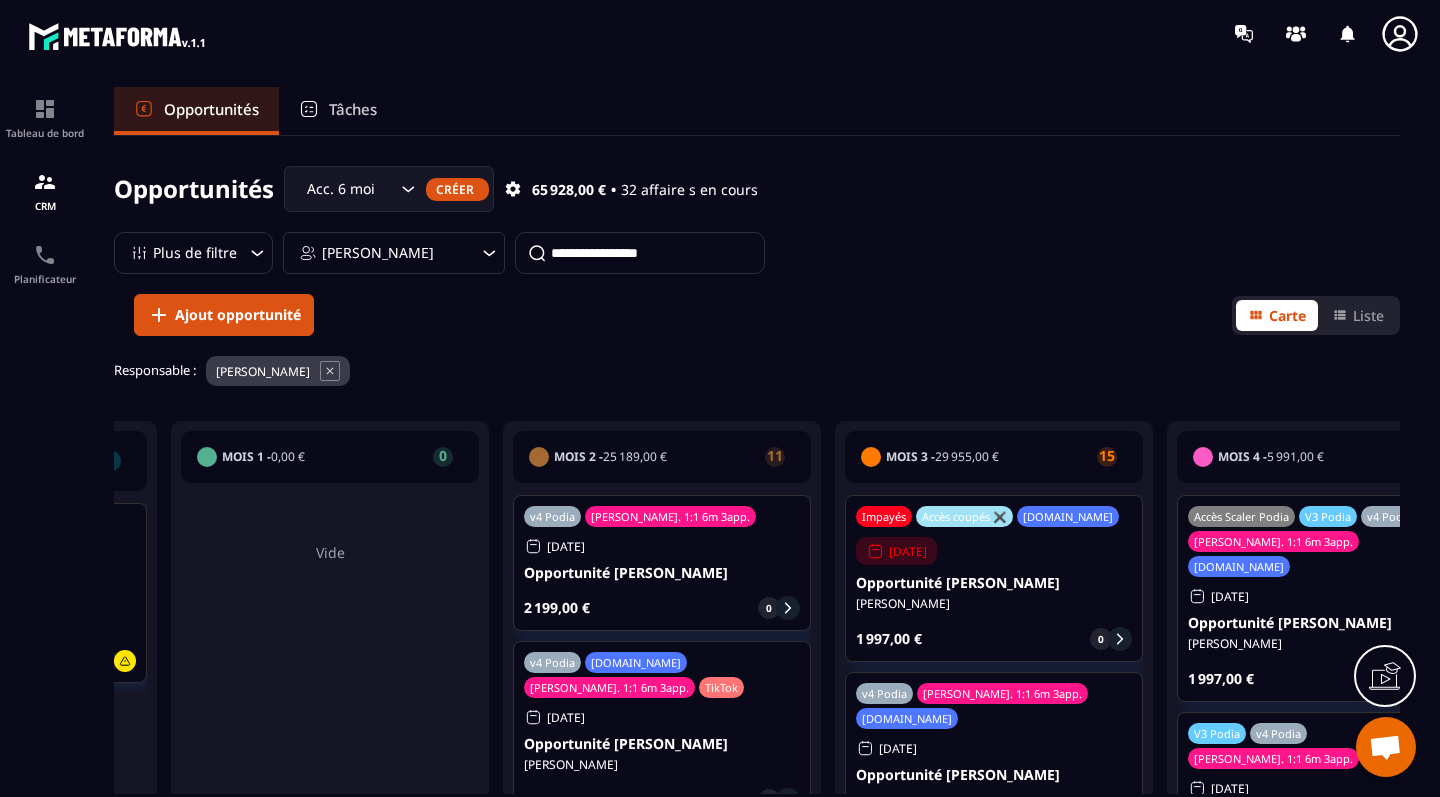 click on "Opportunité [PERSON_NAME]" at bounding box center (662, 573) 